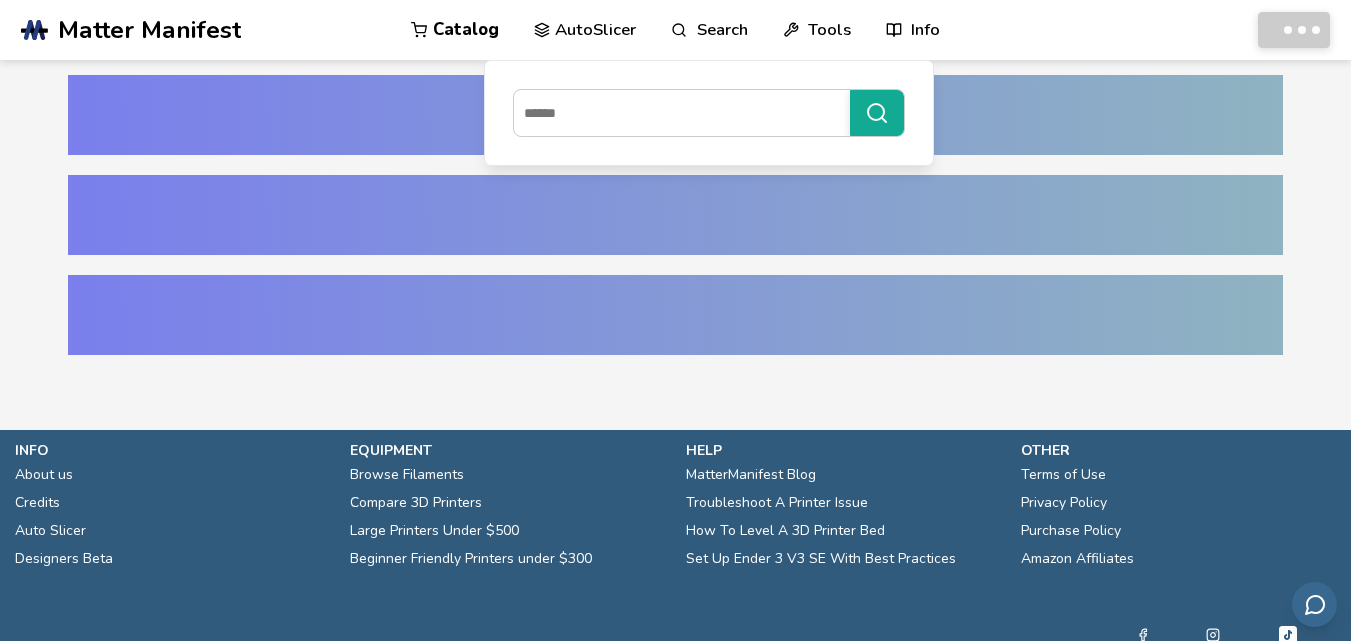 scroll, scrollTop: 0, scrollLeft: 0, axis: both 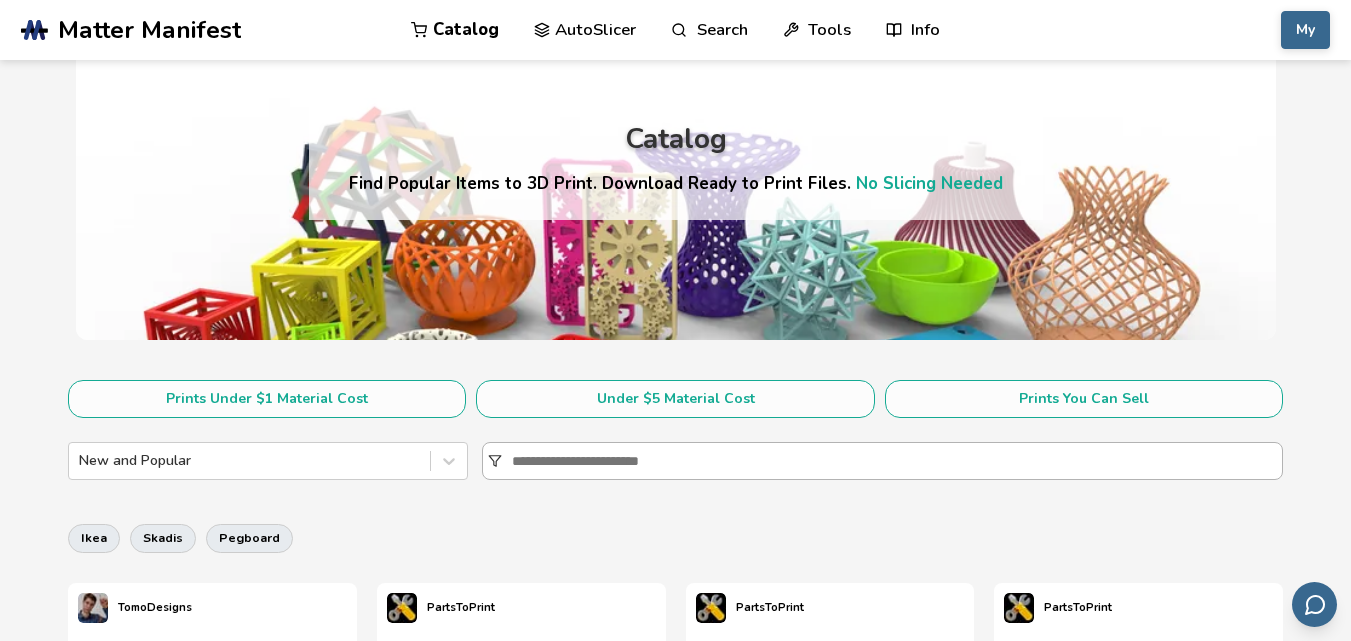click at bounding box center (897, 461) 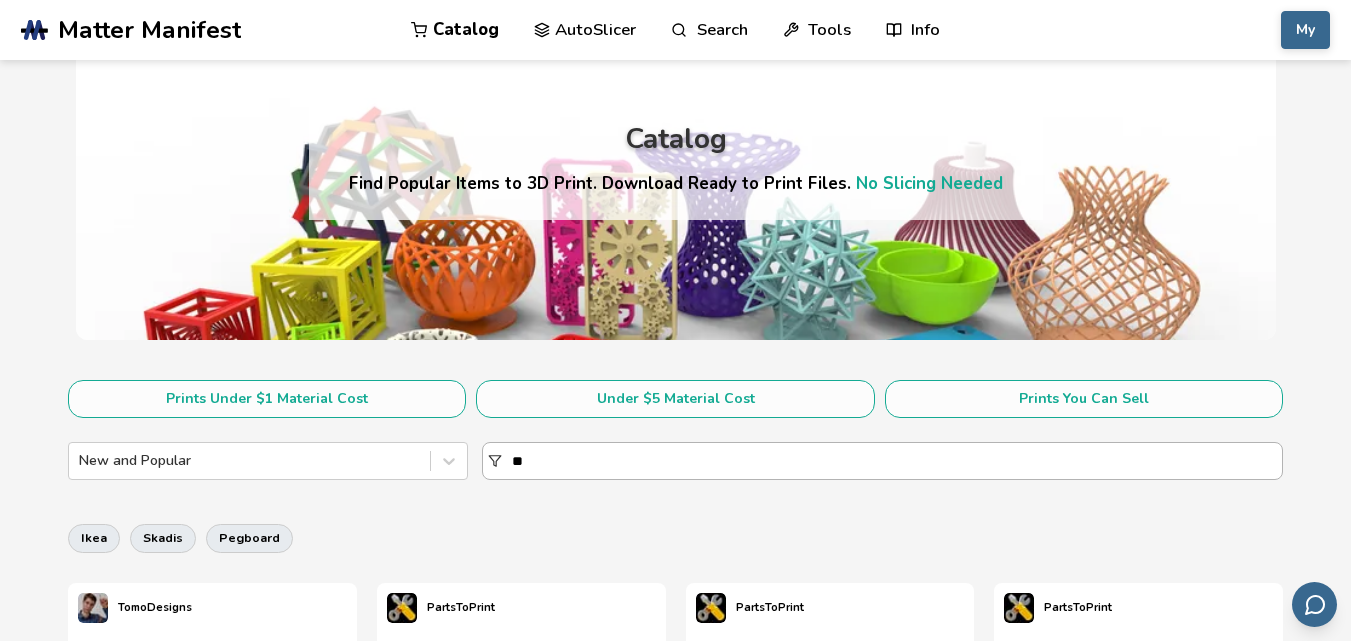 type on "***" 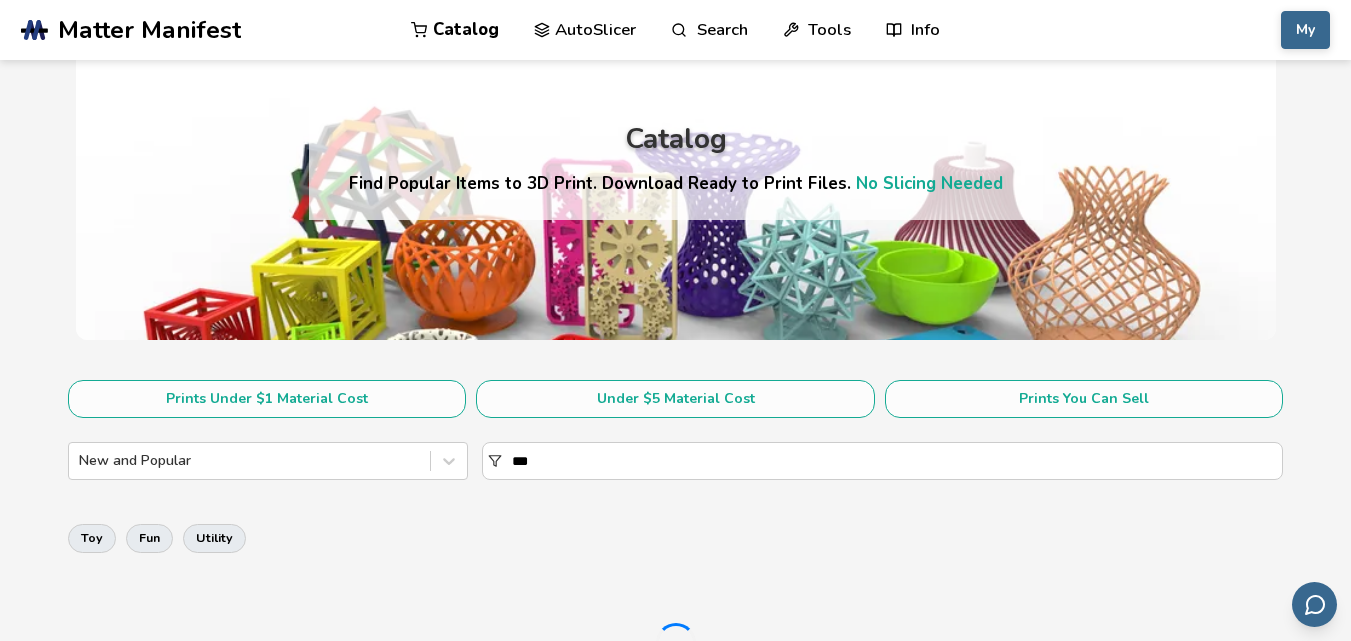 click on "***" at bounding box center [897, 461] 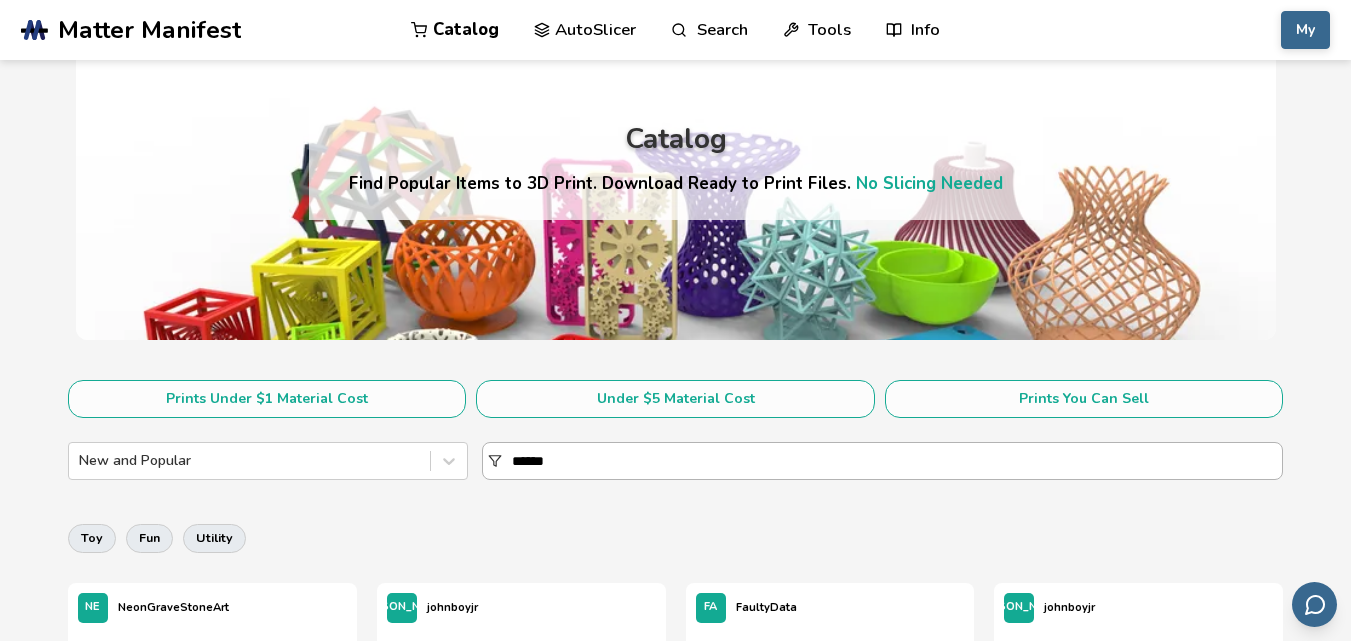 type on "*******" 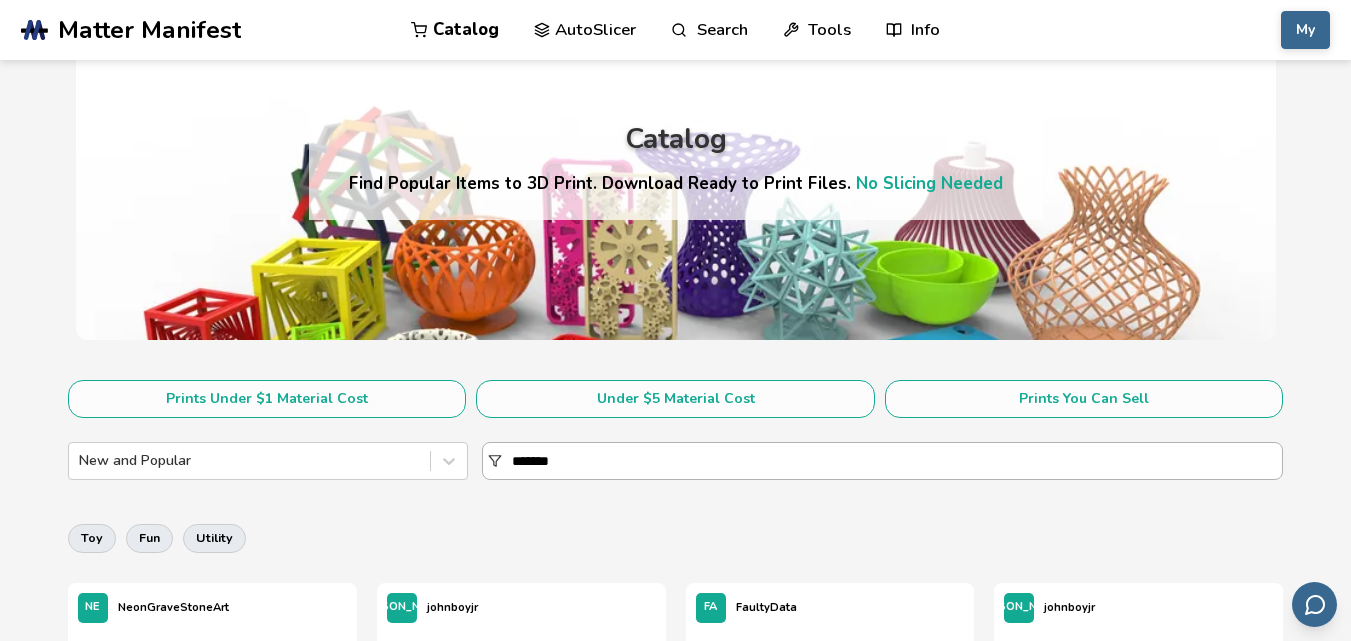 scroll, scrollTop: 0, scrollLeft: 0, axis: both 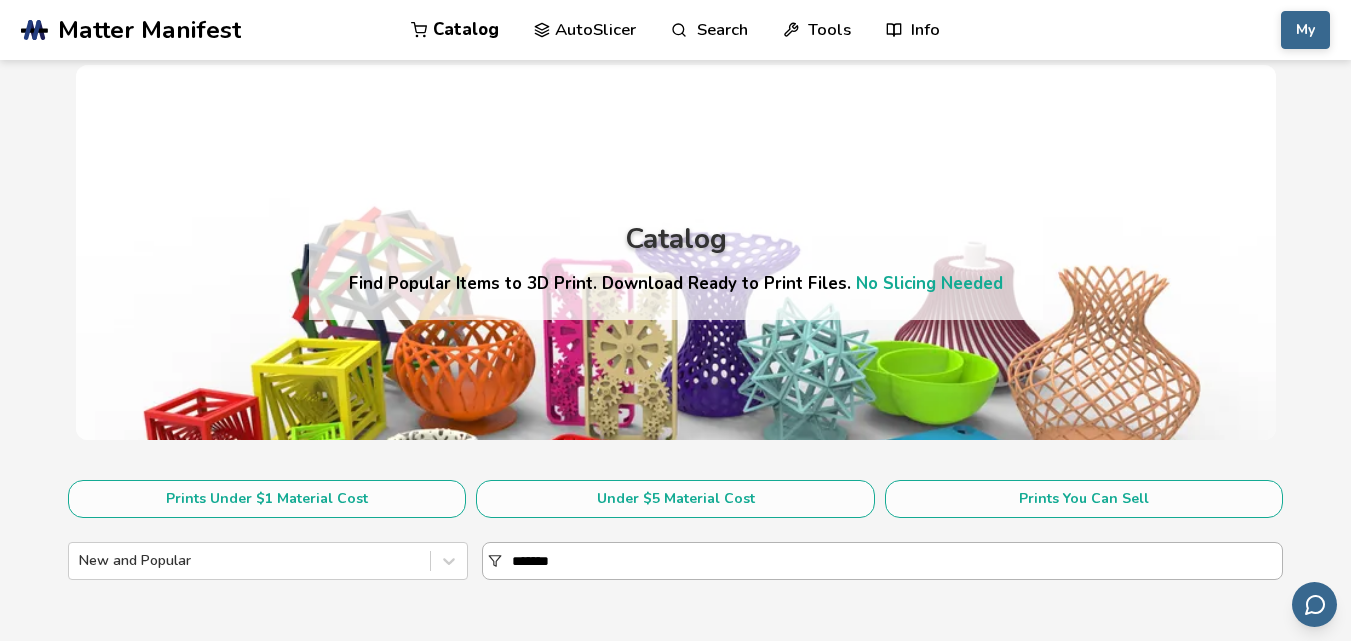 click on "*******" at bounding box center (897, 561) 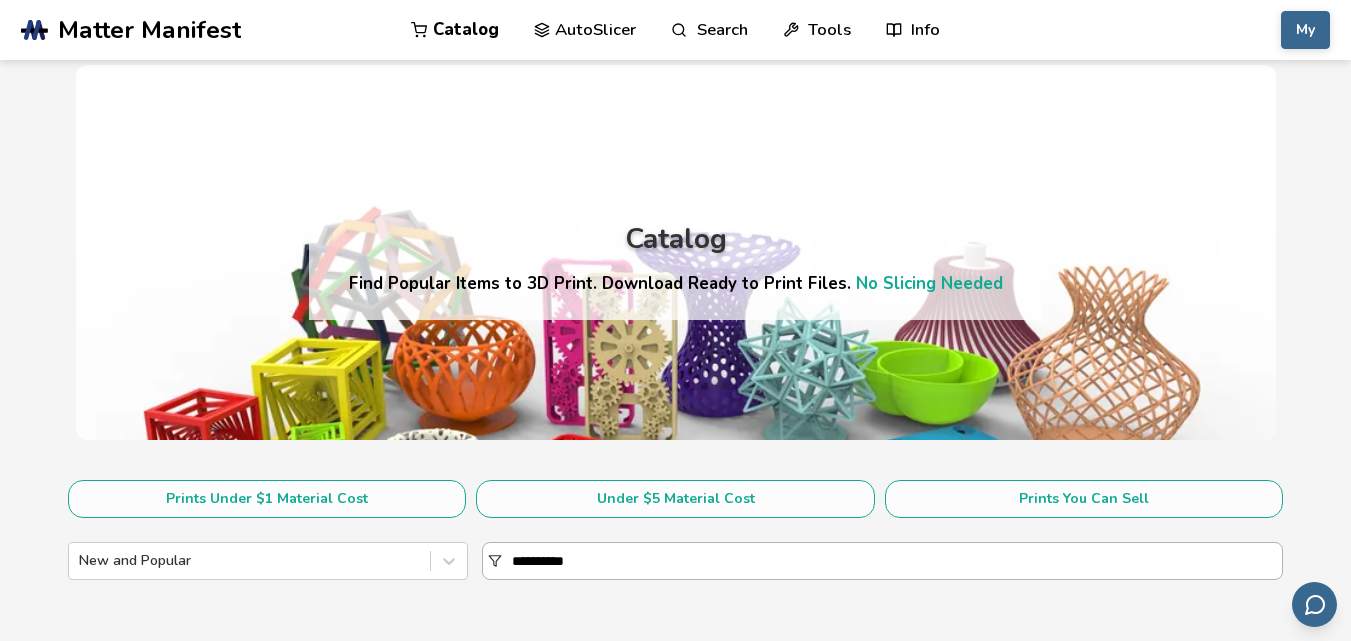type on "**********" 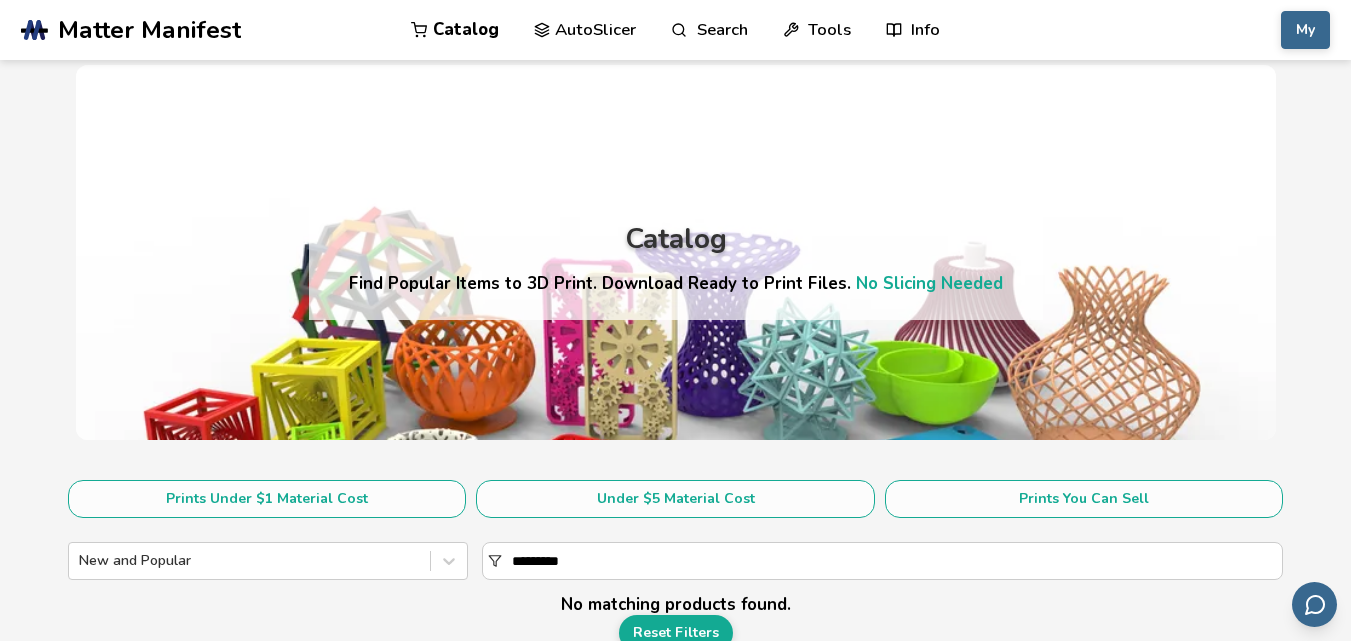 scroll, scrollTop: 66, scrollLeft: 0, axis: vertical 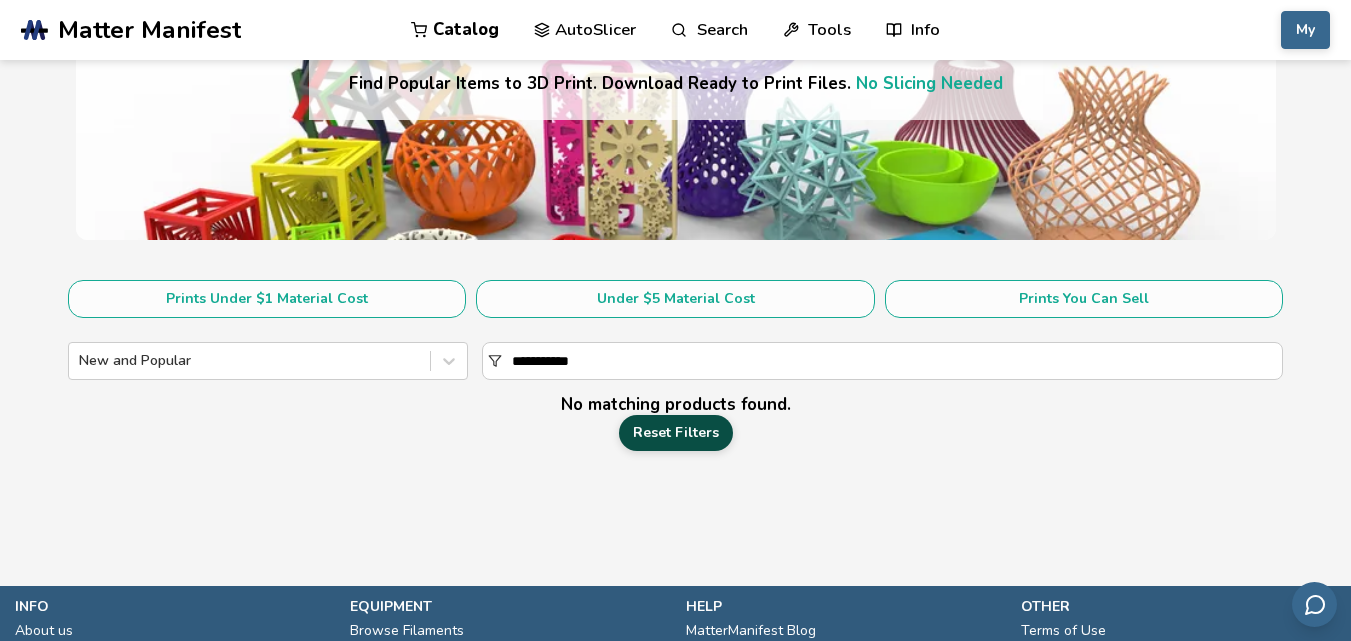 click on "Reset Filters" at bounding box center [676, 433] 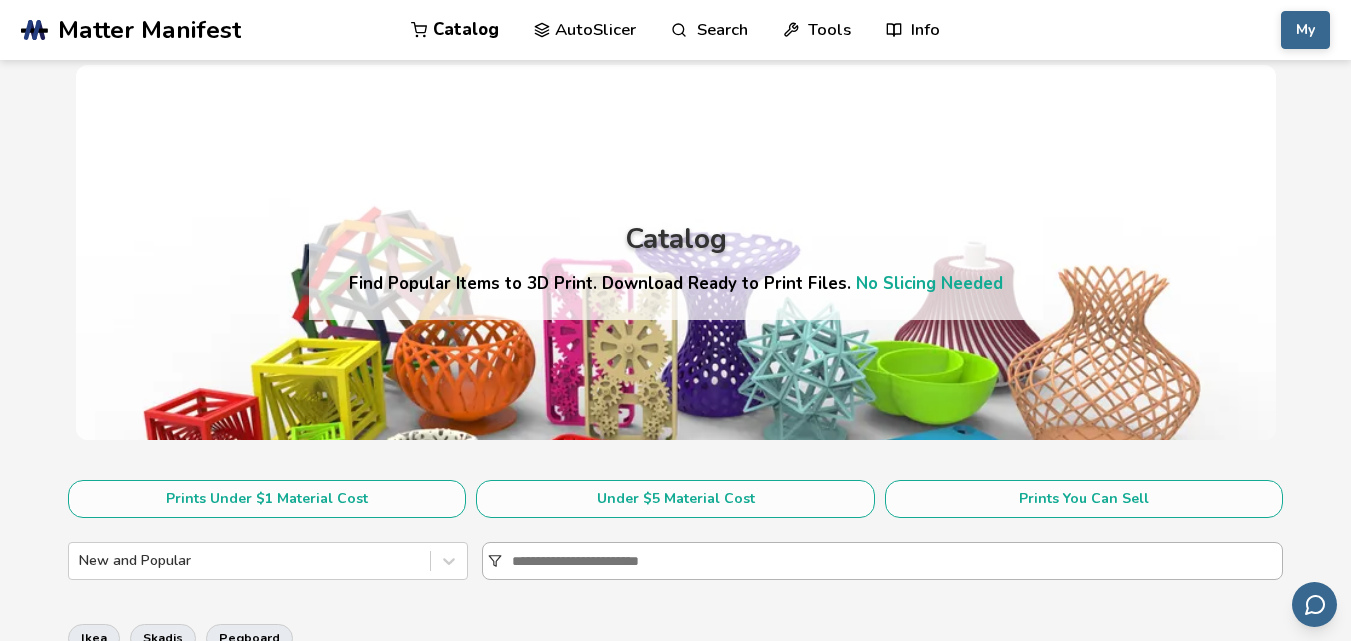 scroll, scrollTop: 300, scrollLeft: 0, axis: vertical 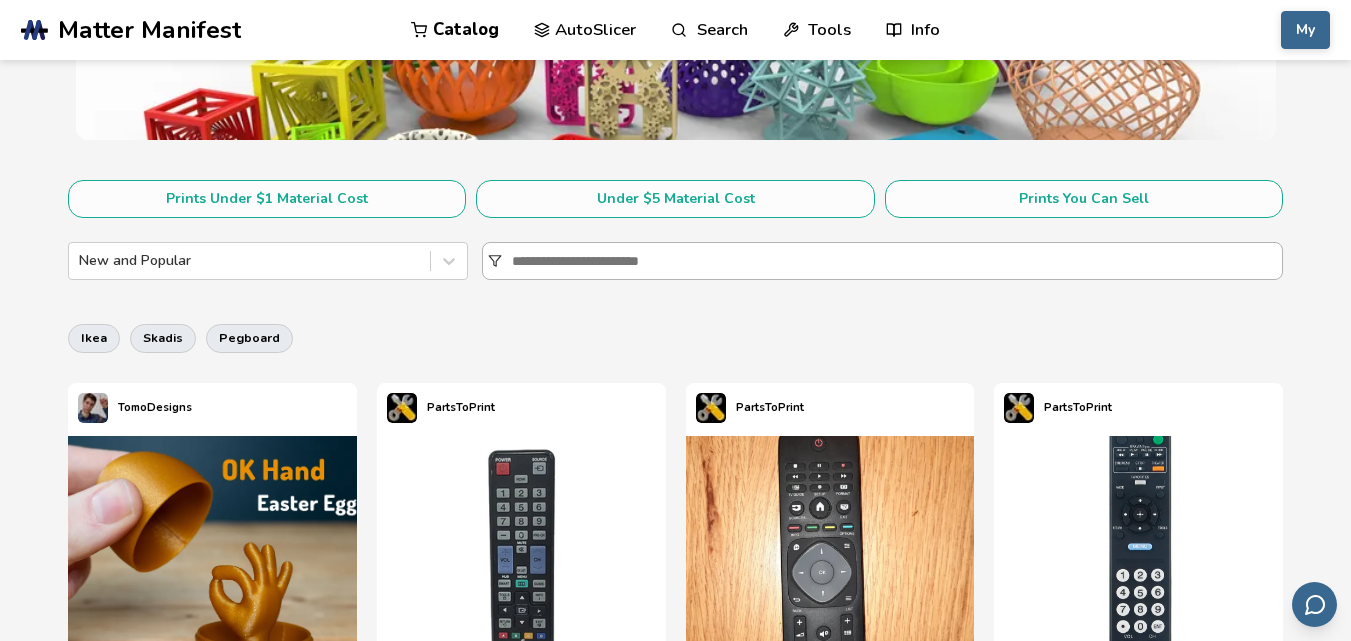 click at bounding box center [897, 261] 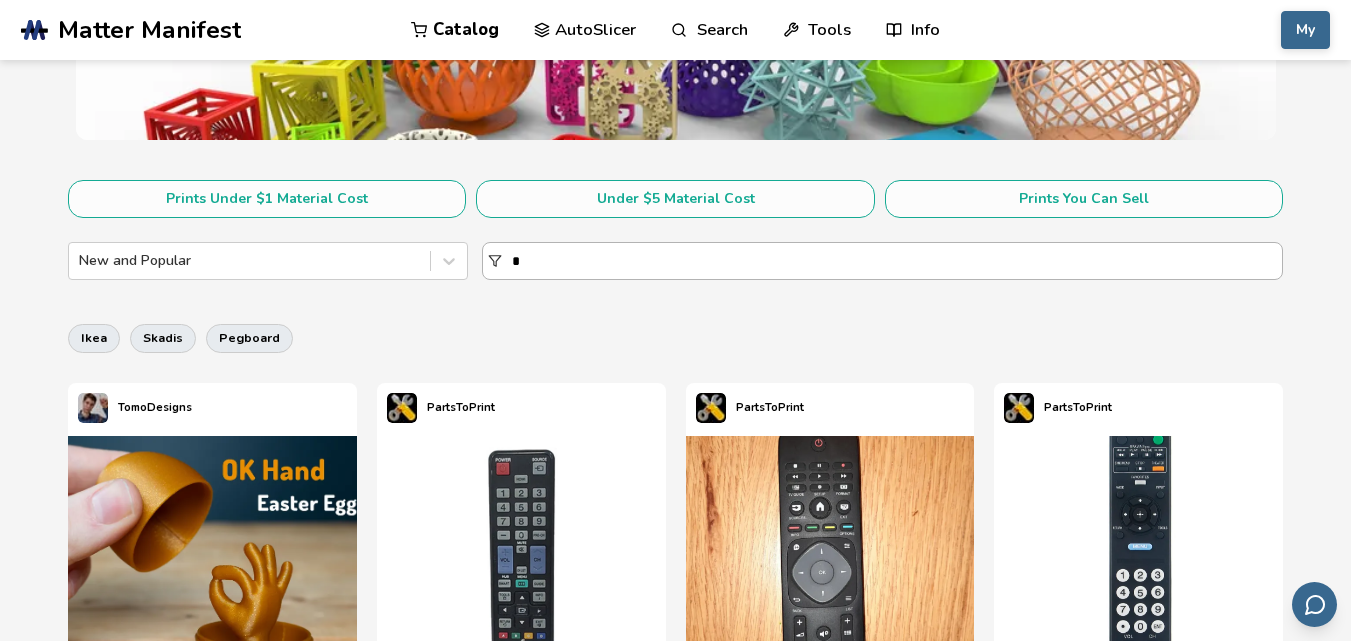 type on "**" 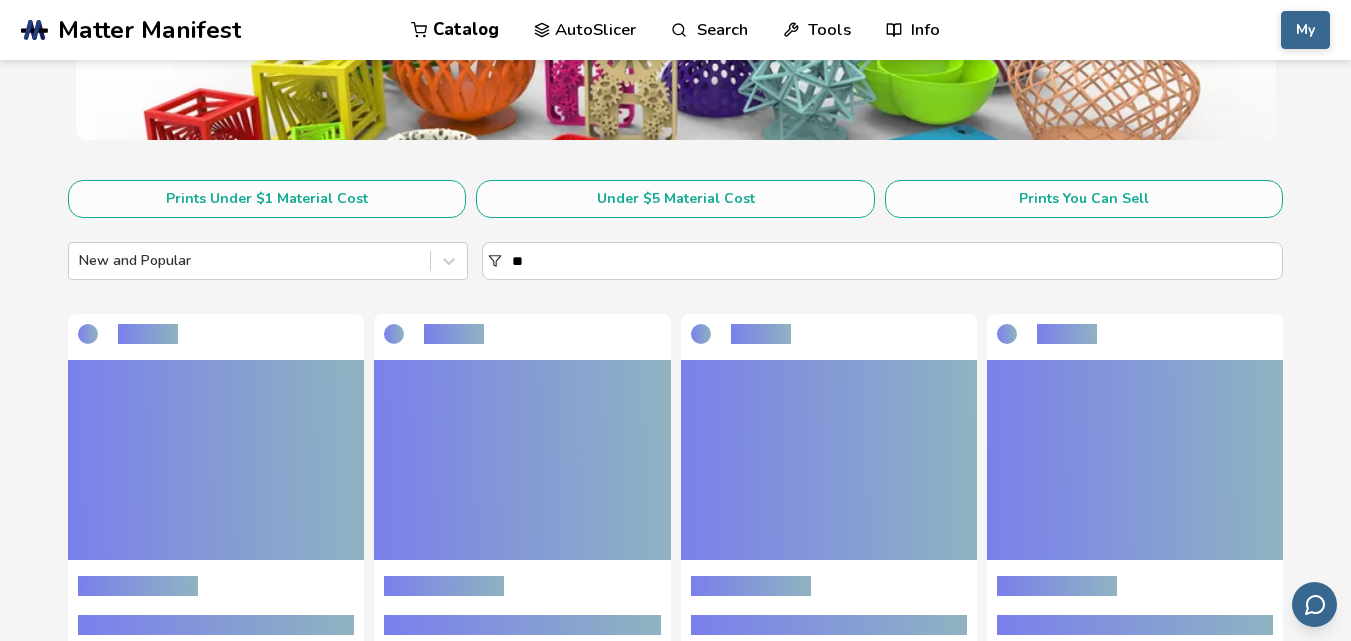 scroll, scrollTop: 0, scrollLeft: 0, axis: both 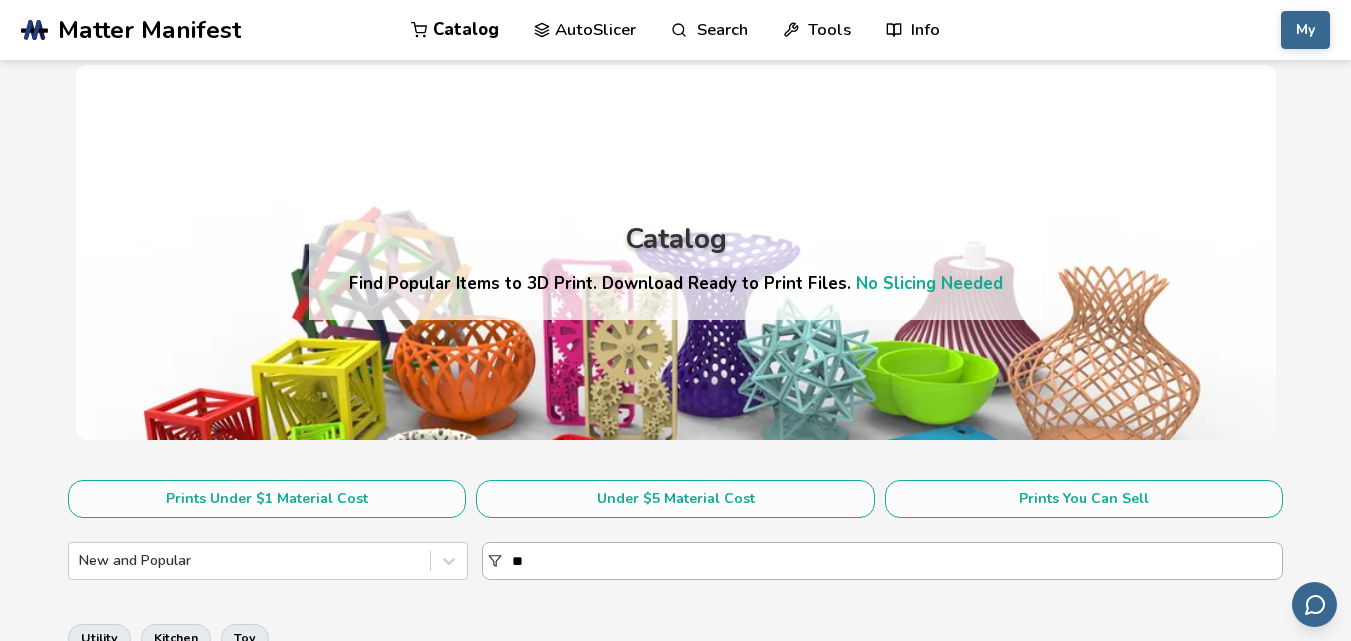 click on "**" at bounding box center (897, 561) 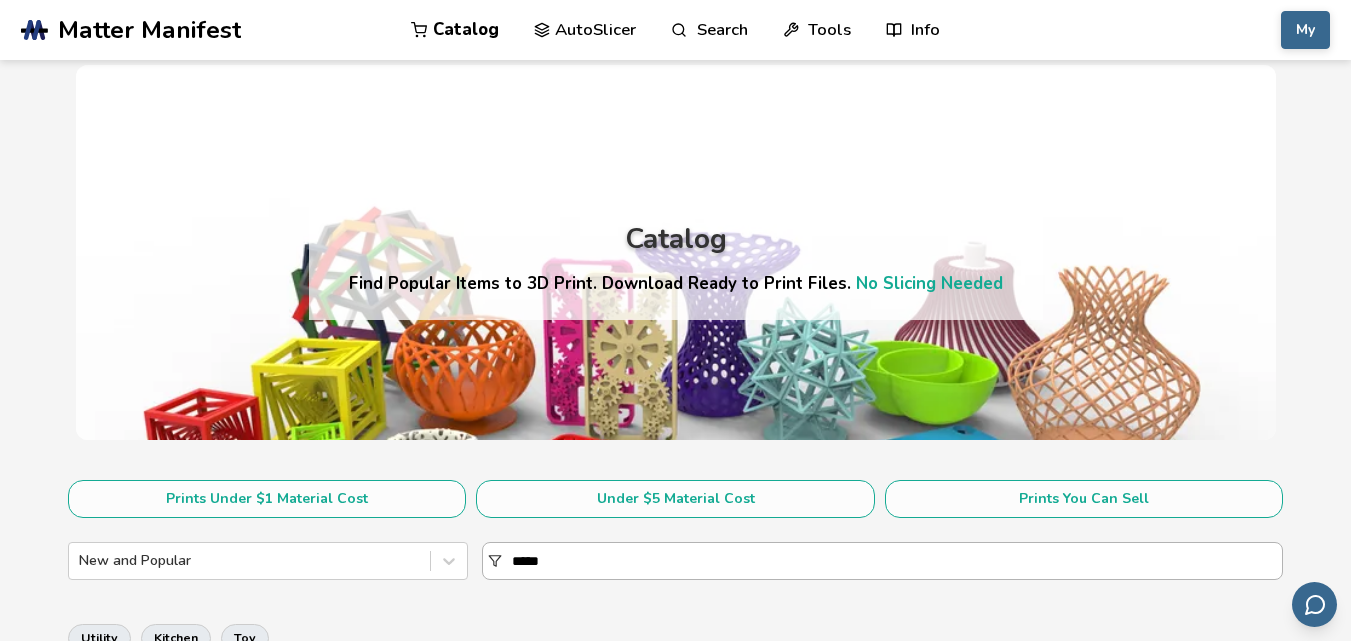 type on "*****" 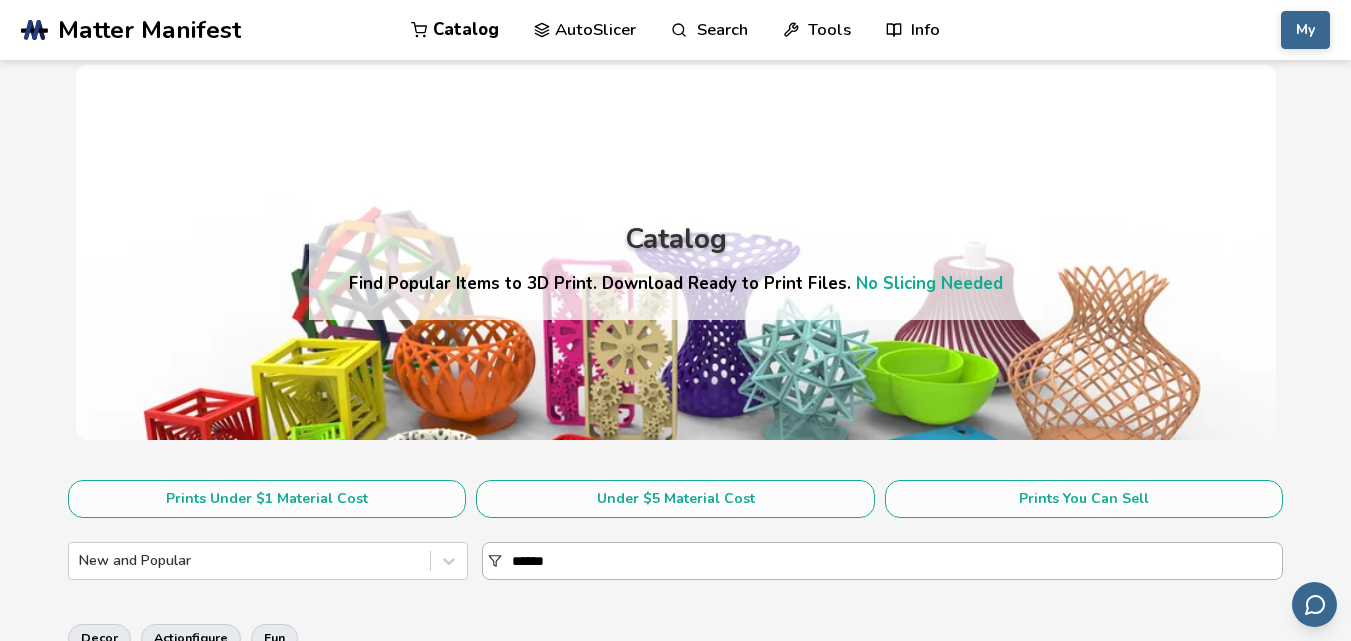 click on "*****" at bounding box center (897, 561) 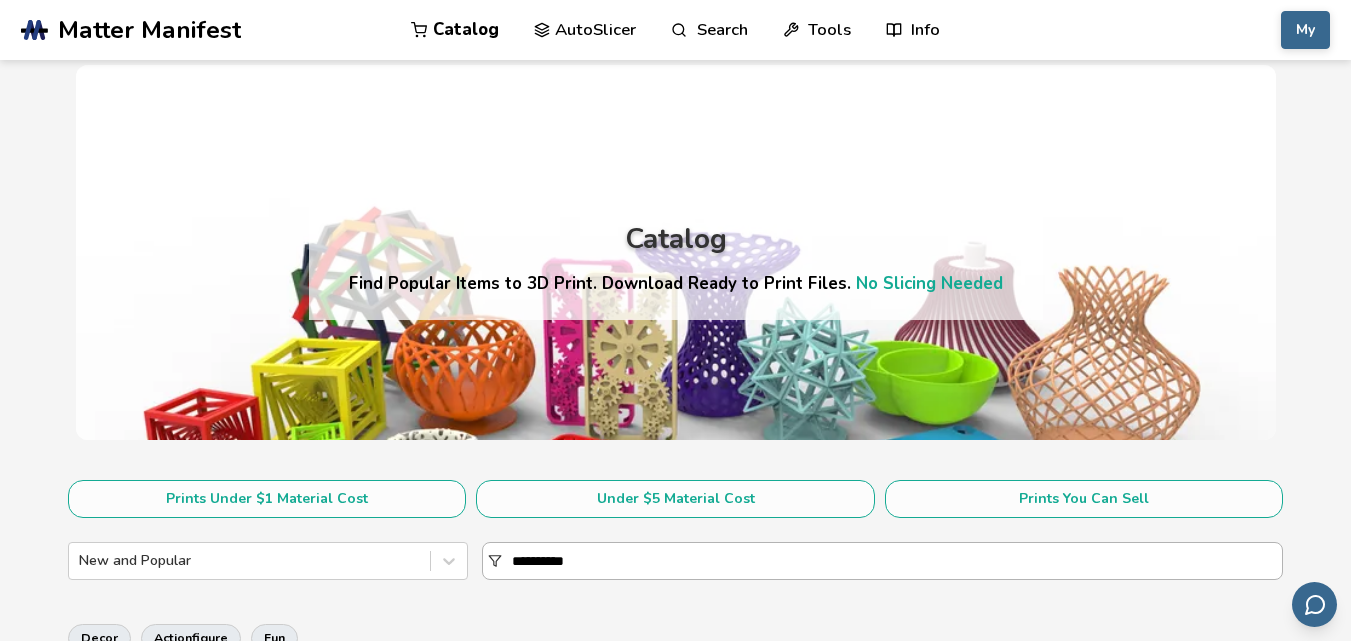 type on "**********" 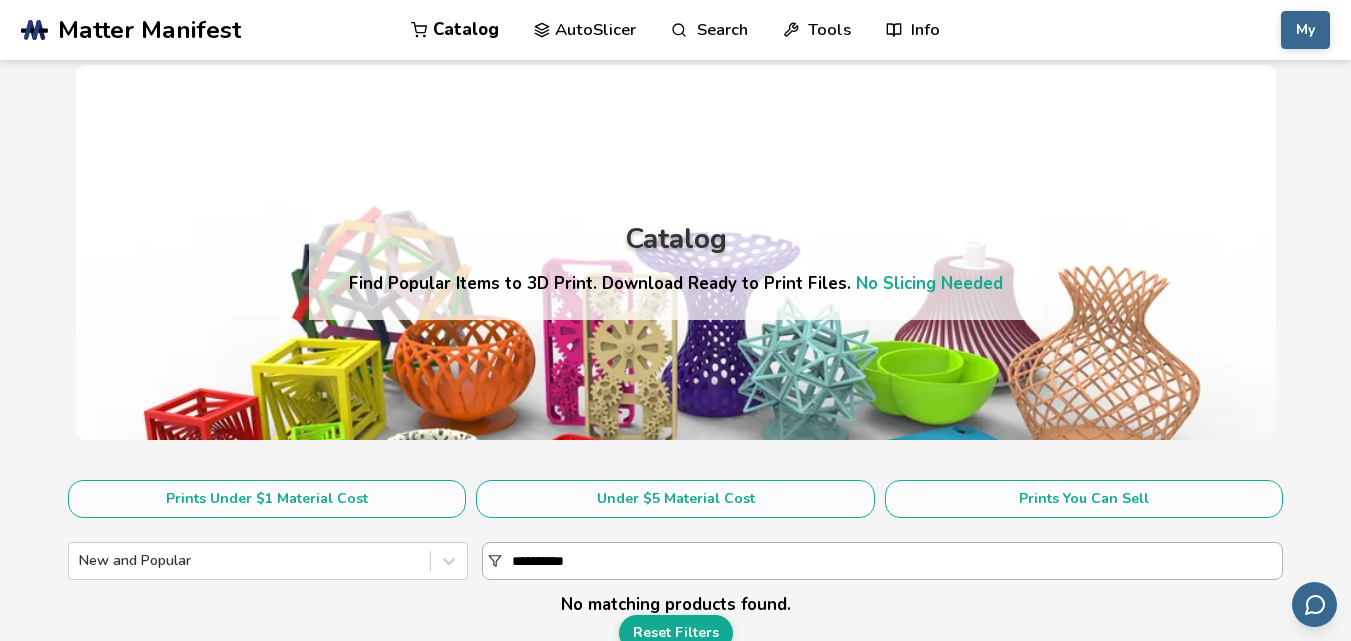 scroll, scrollTop: 1, scrollLeft: 0, axis: vertical 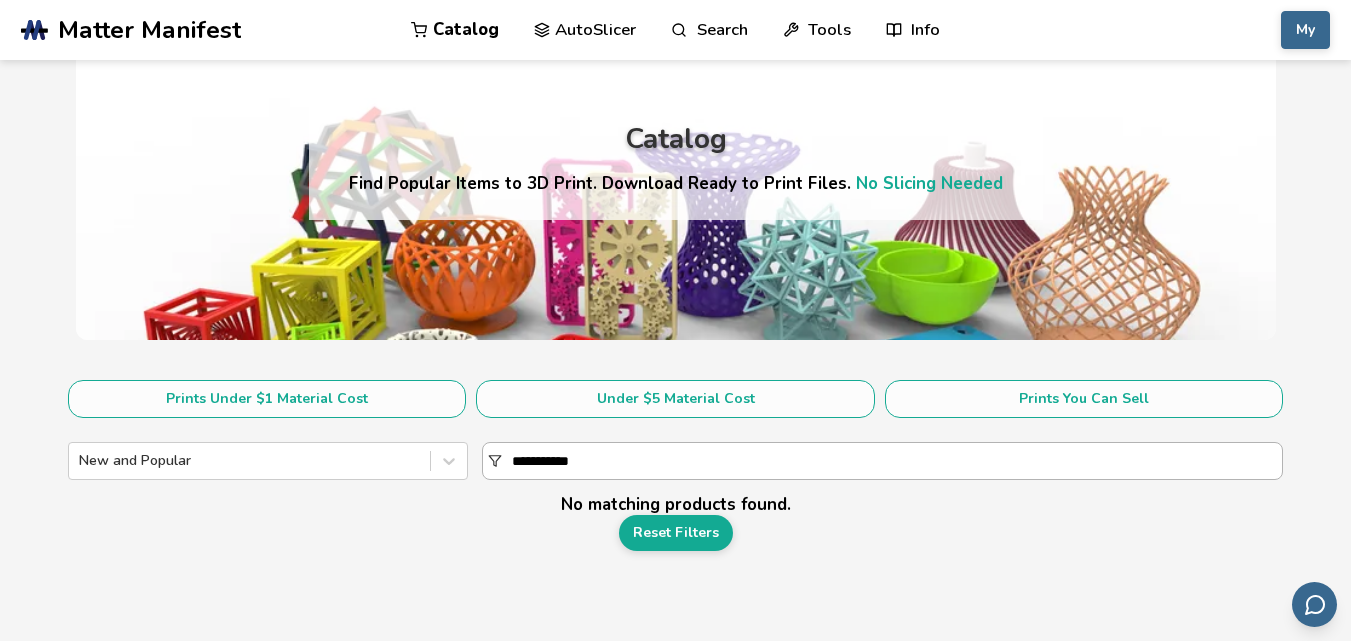 click on "**********" at bounding box center (897, 461) 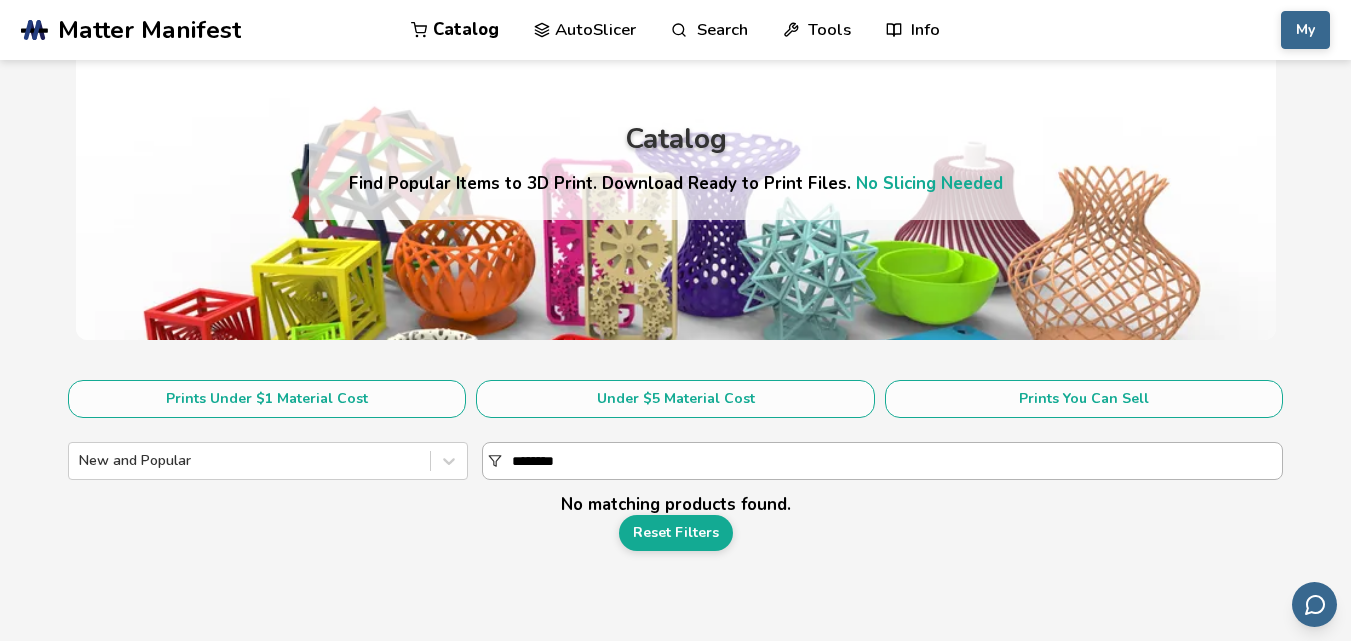 type on "*******" 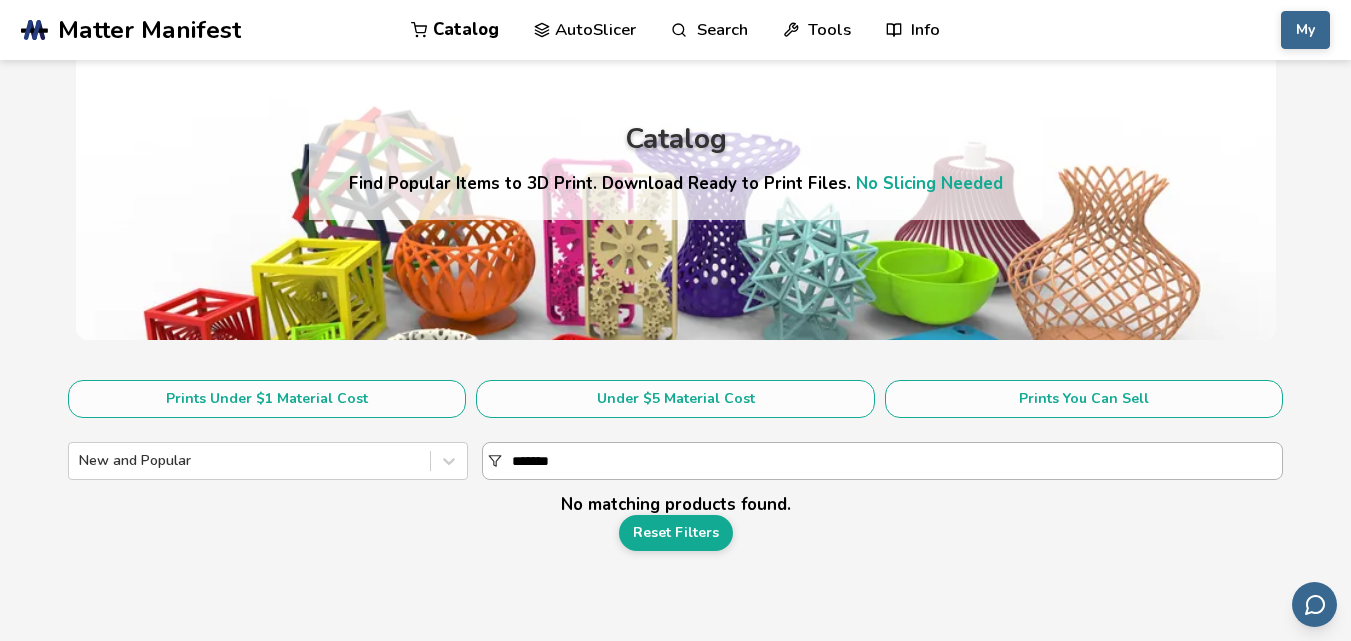 scroll, scrollTop: 0, scrollLeft: 0, axis: both 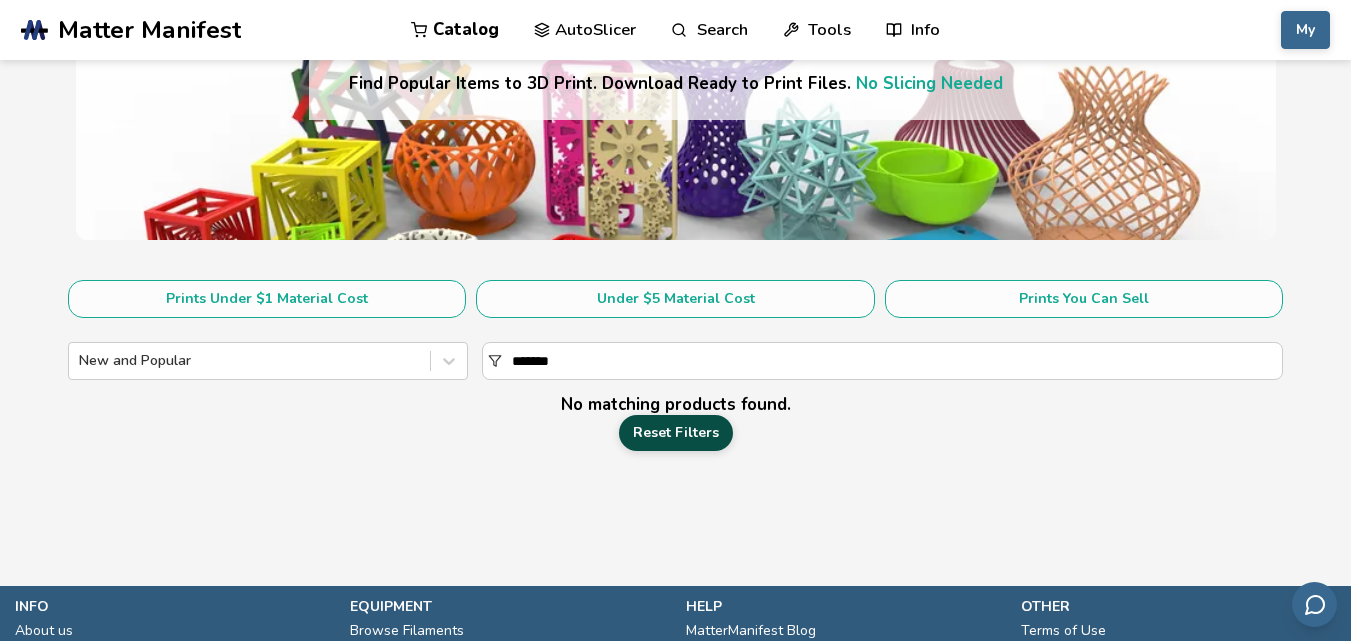 click on "Reset Filters" at bounding box center [676, 433] 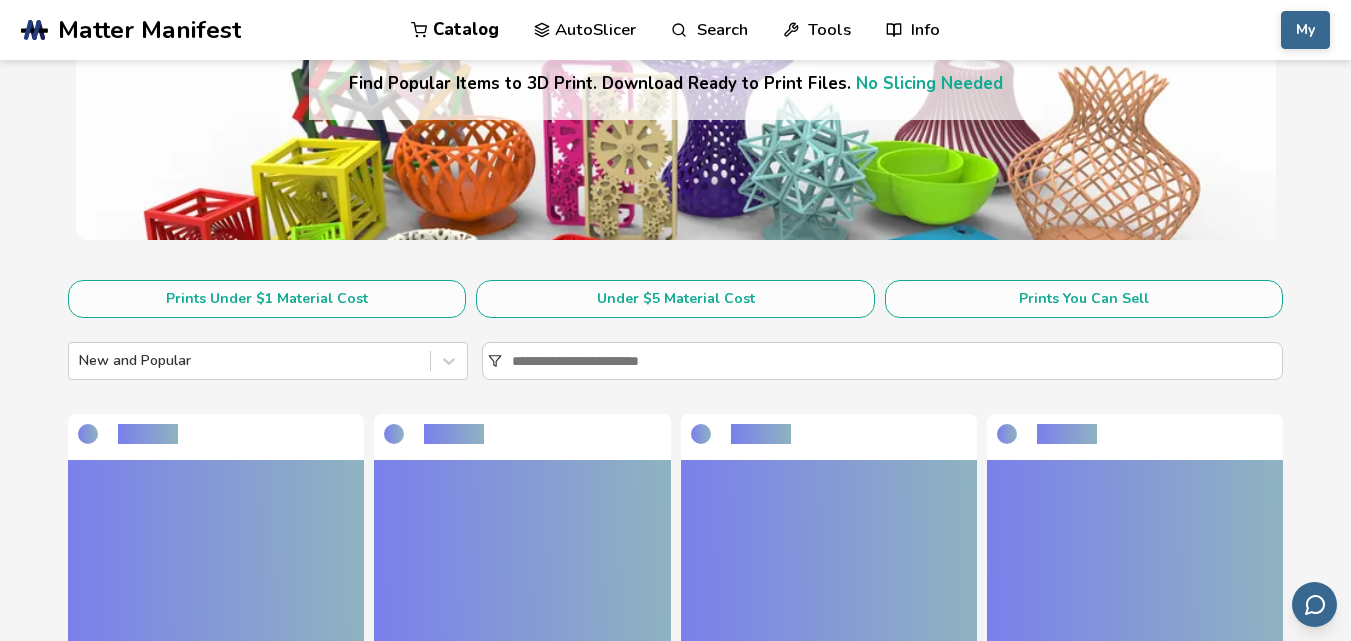 scroll, scrollTop: 0, scrollLeft: 0, axis: both 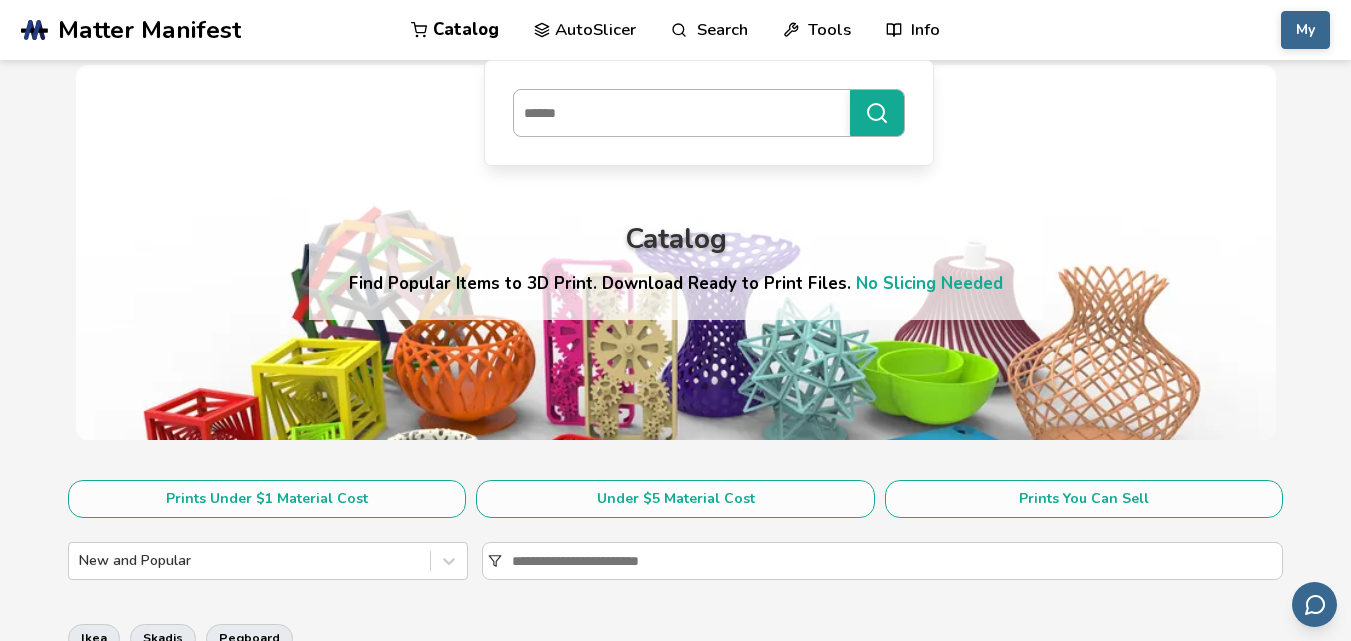 click at bounding box center [677, 113] 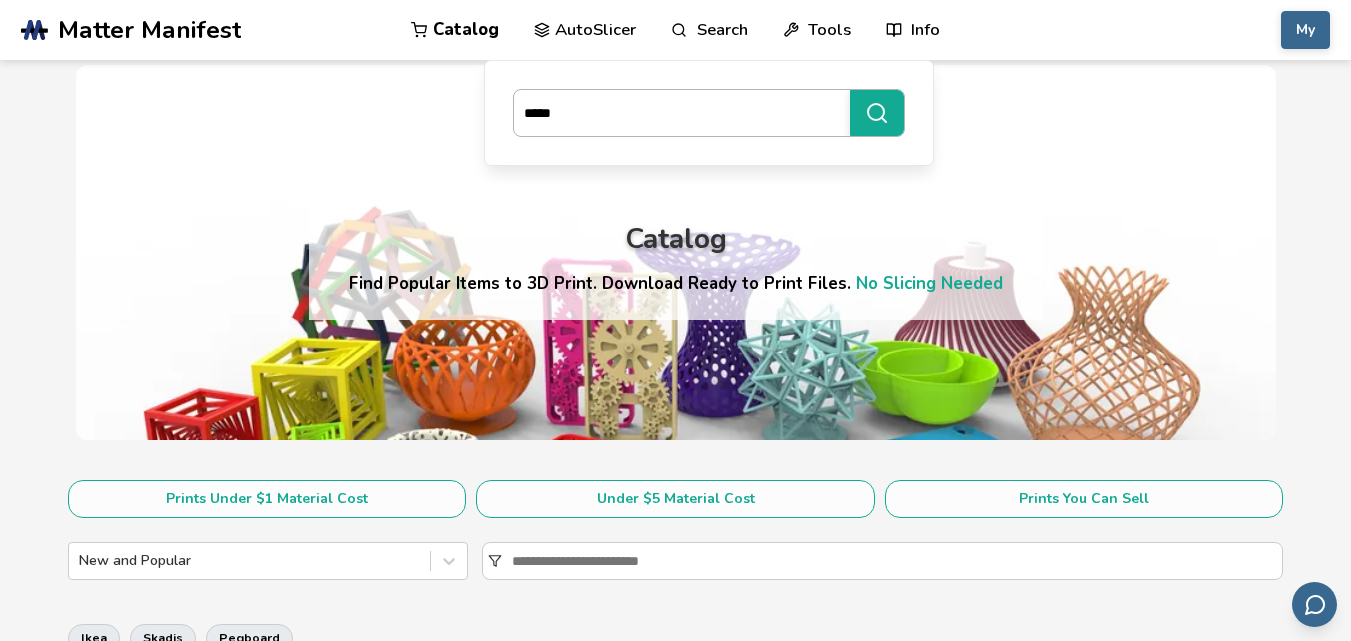 type on "*****" 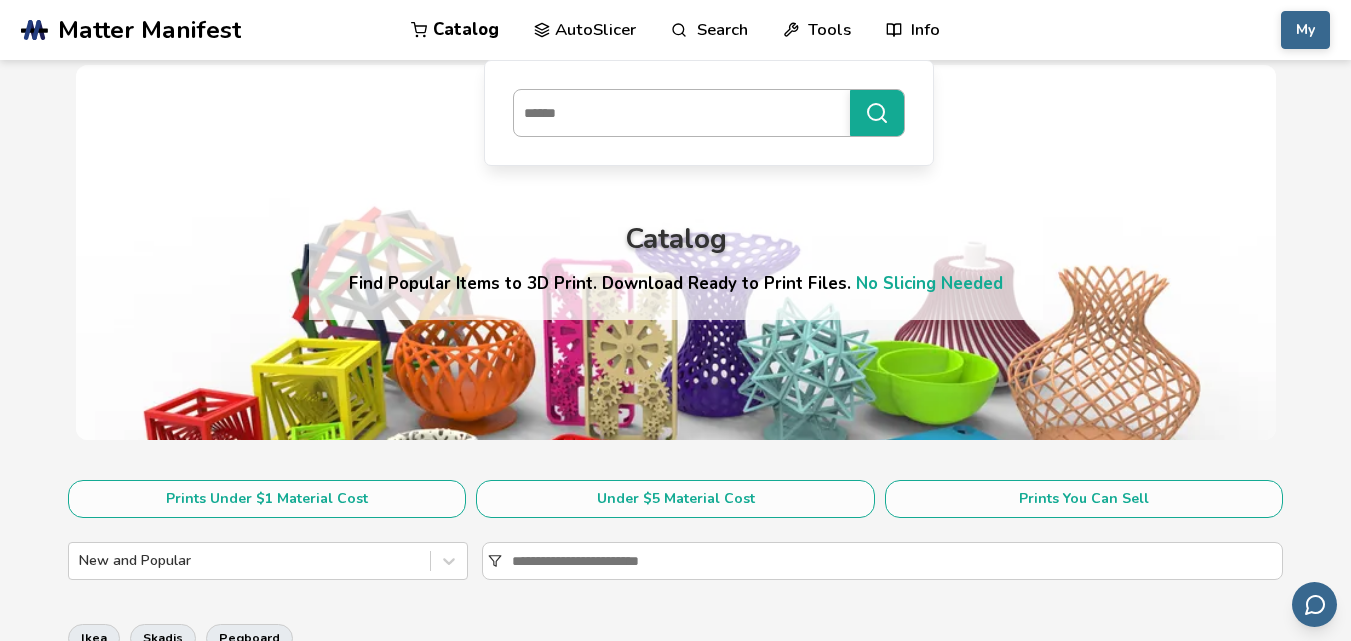 scroll, scrollTop: 560, scrollLeft: 0, axis: vertical 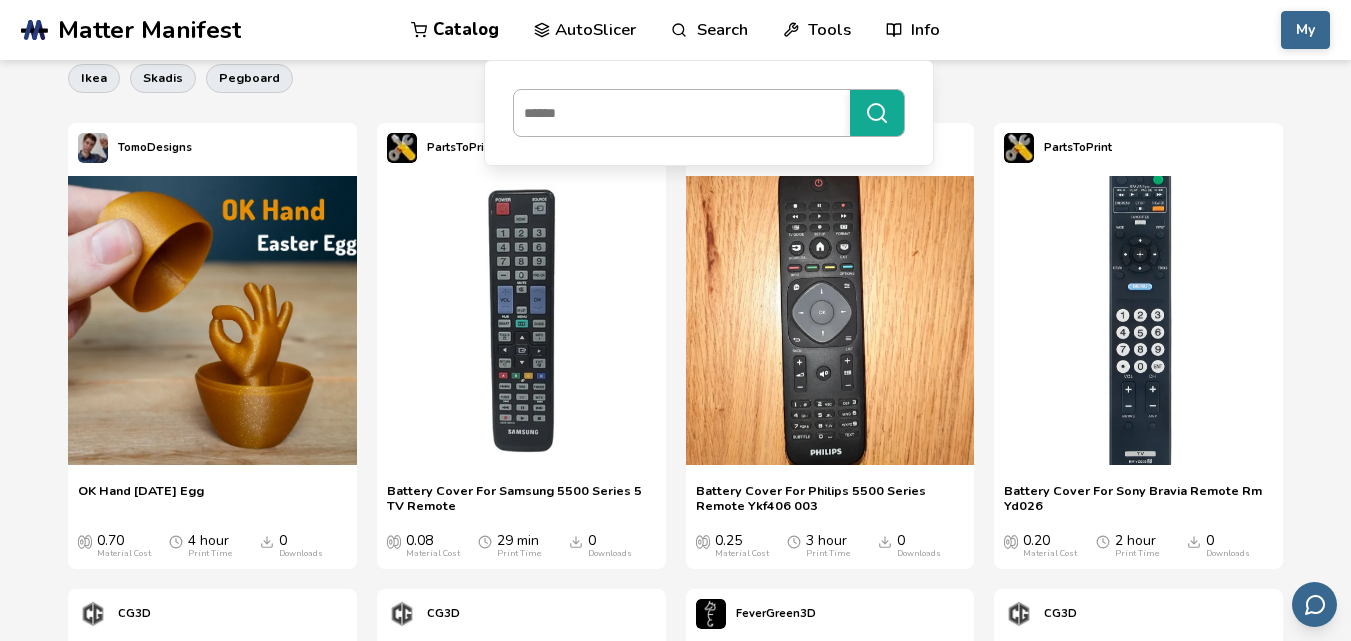 click at bounding box center [677, 113] 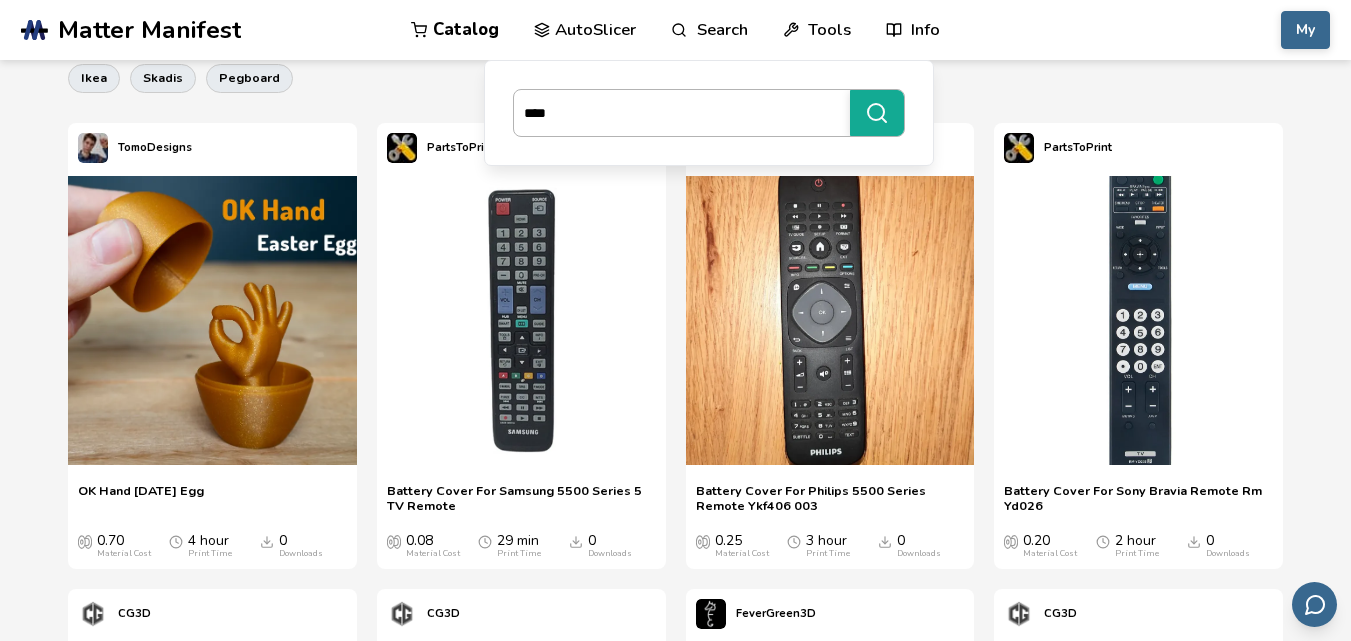 type on "*****" 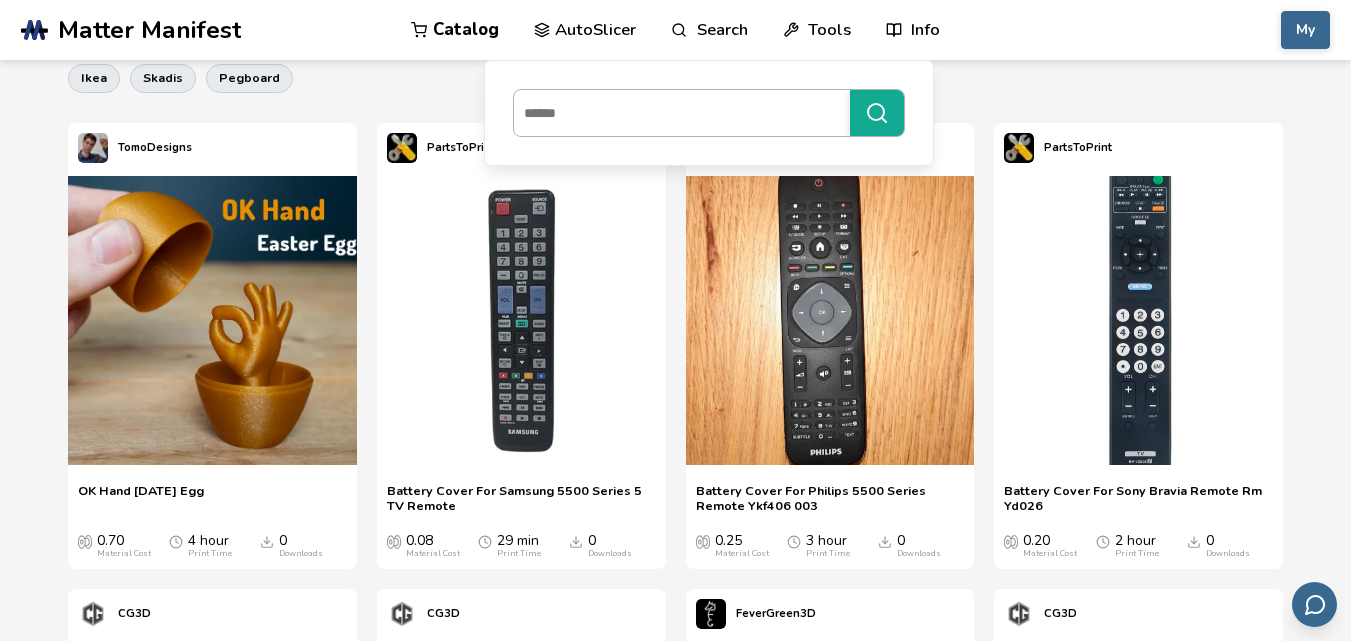 click at bounding box center [677, 113] 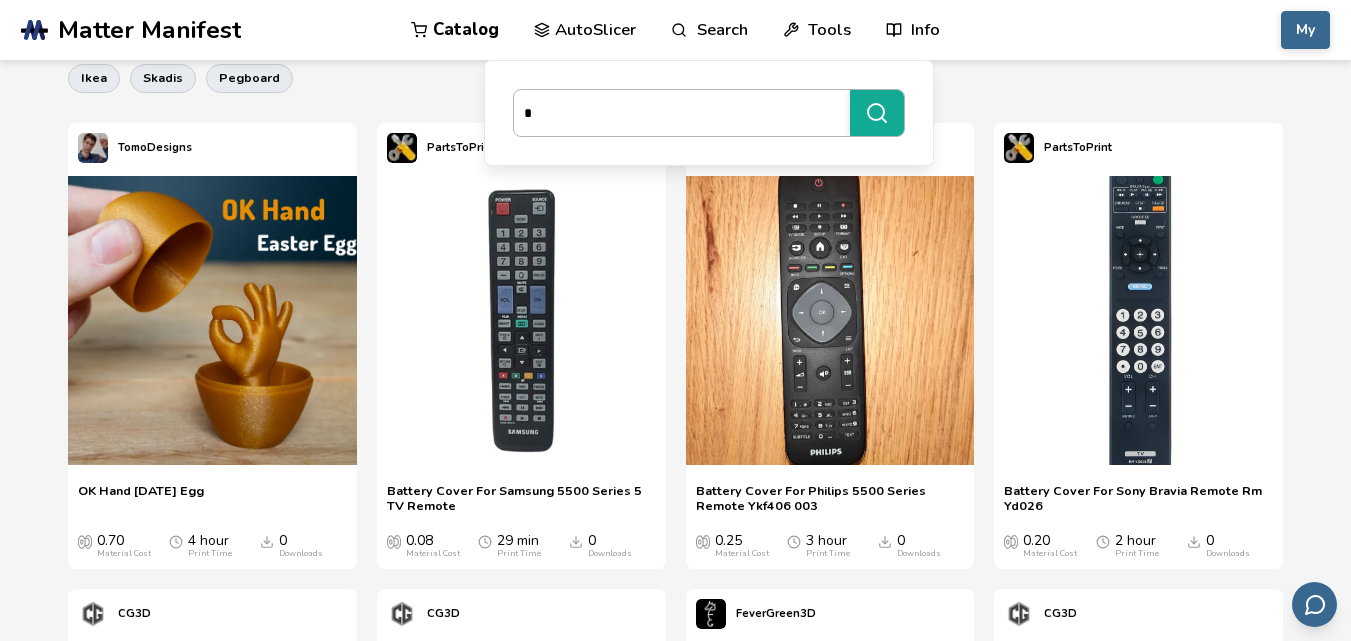 type on "**" 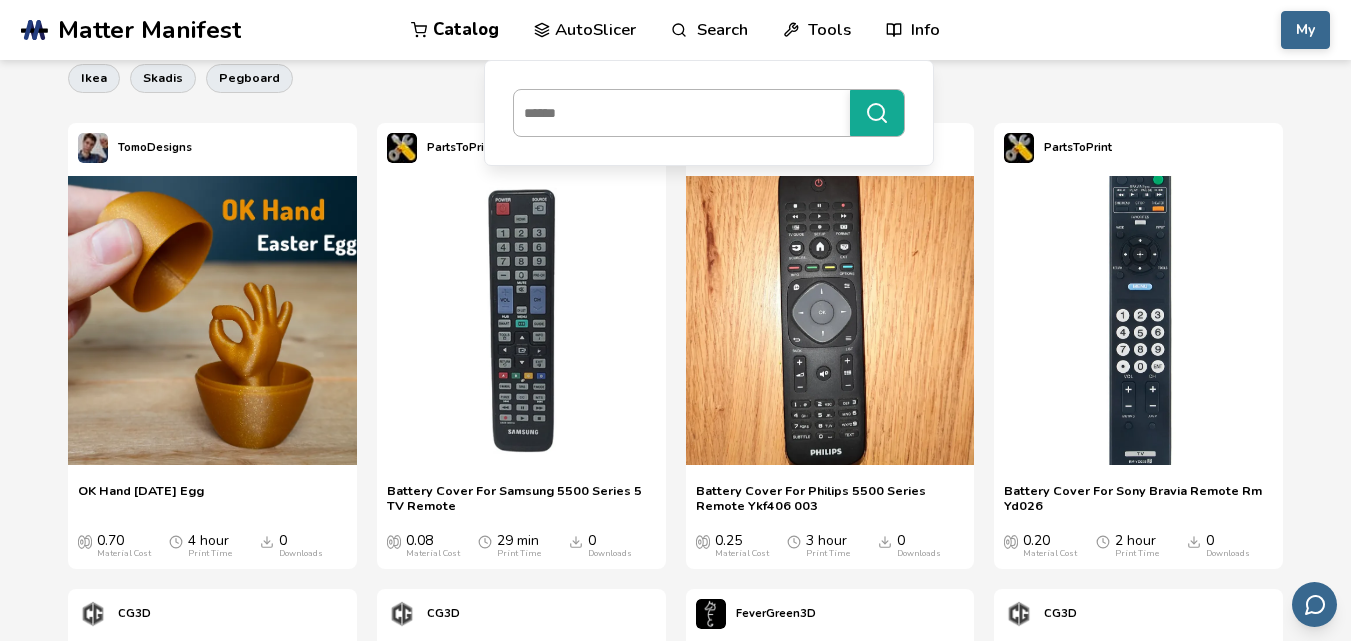 click at bounding box center [677, 113] 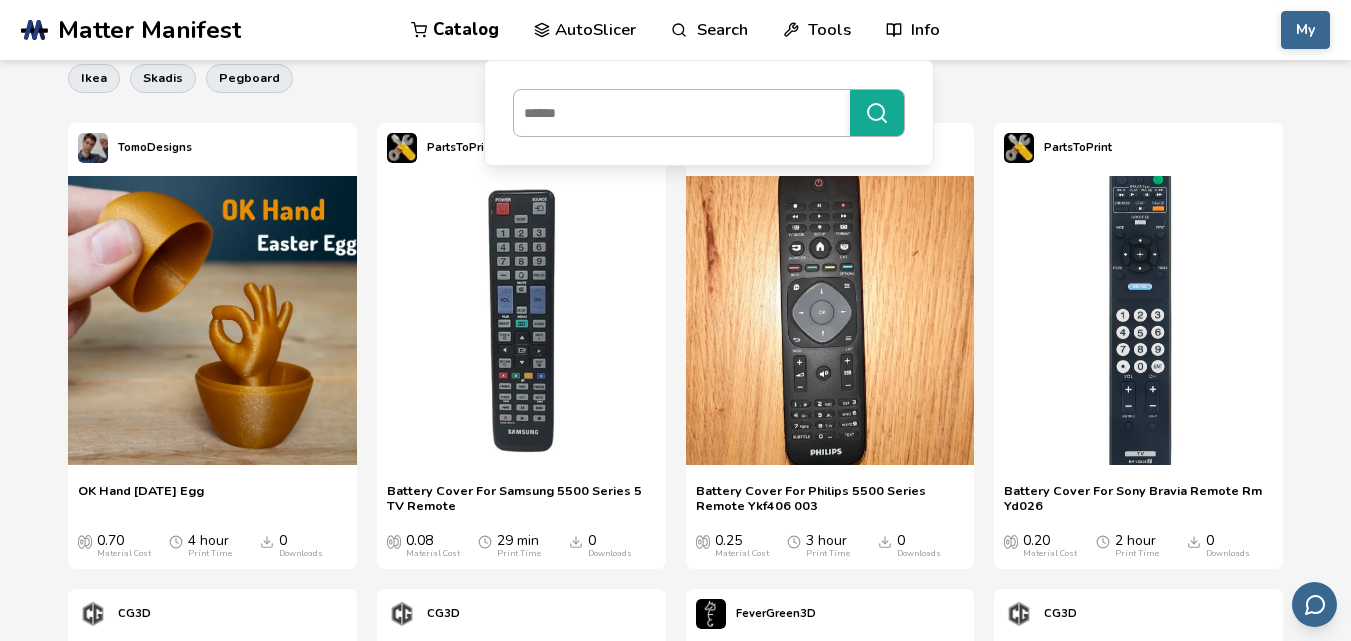 type on "*" 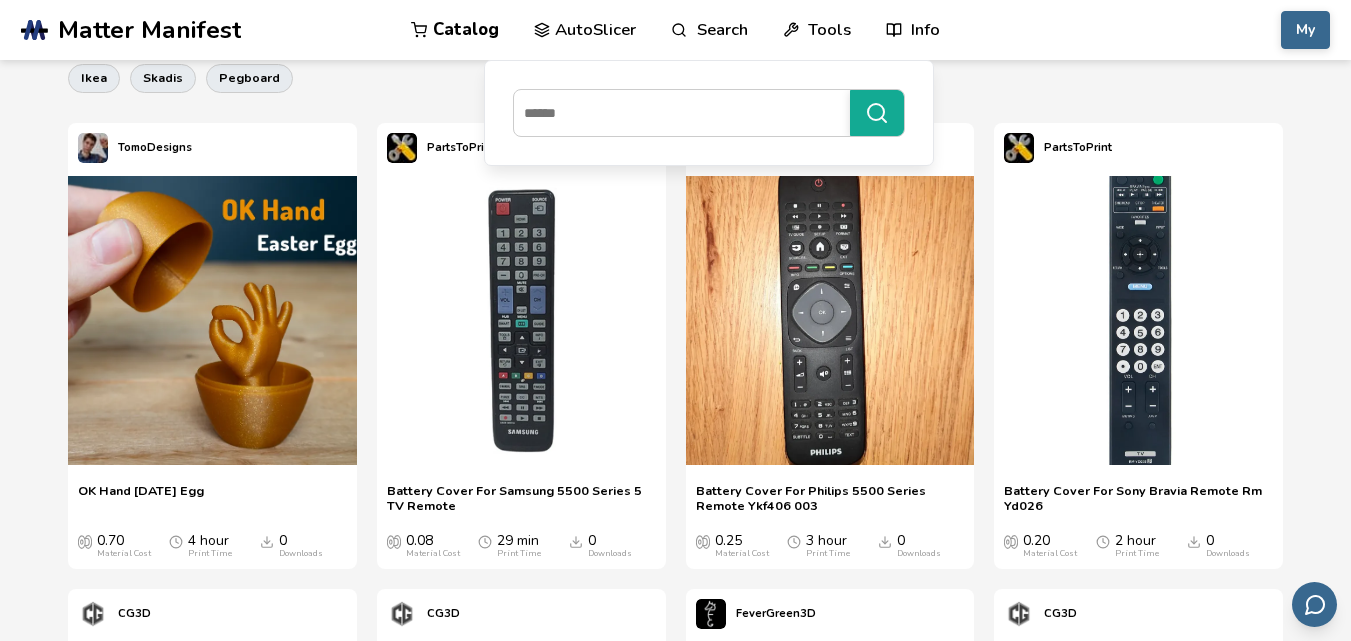 click on "Search" at bounding box center [709, 30] 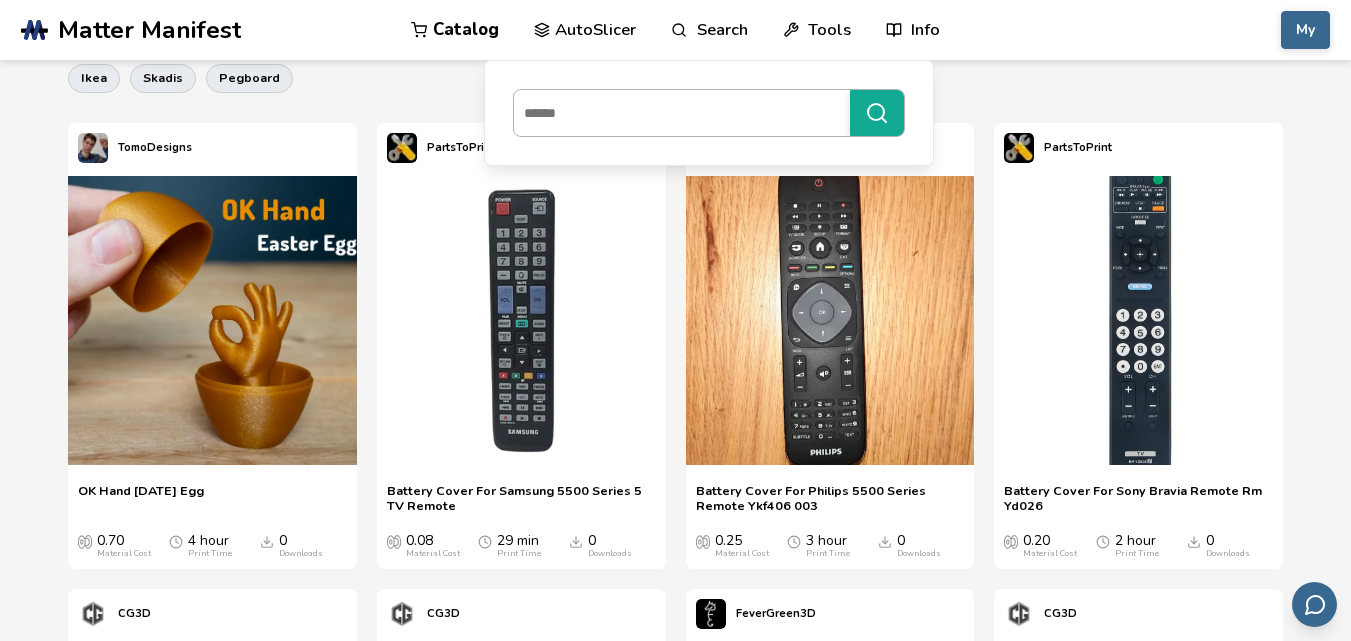 click at bounding box center (677, 113) 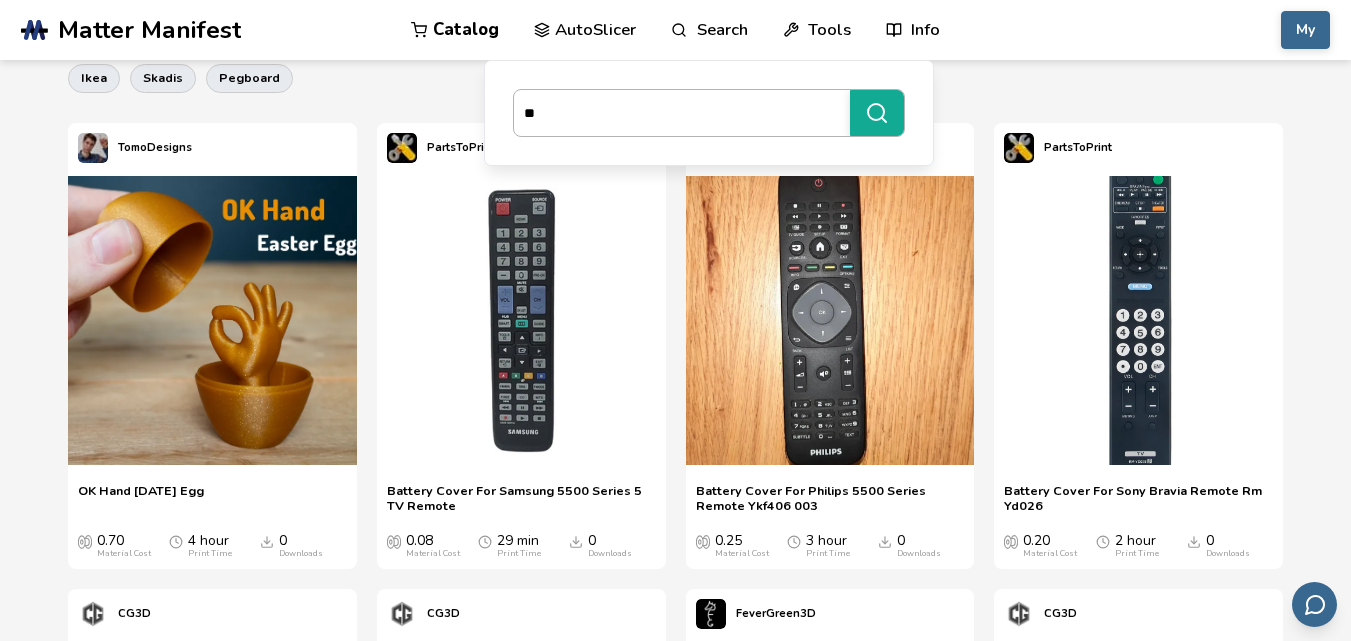 type on "*" 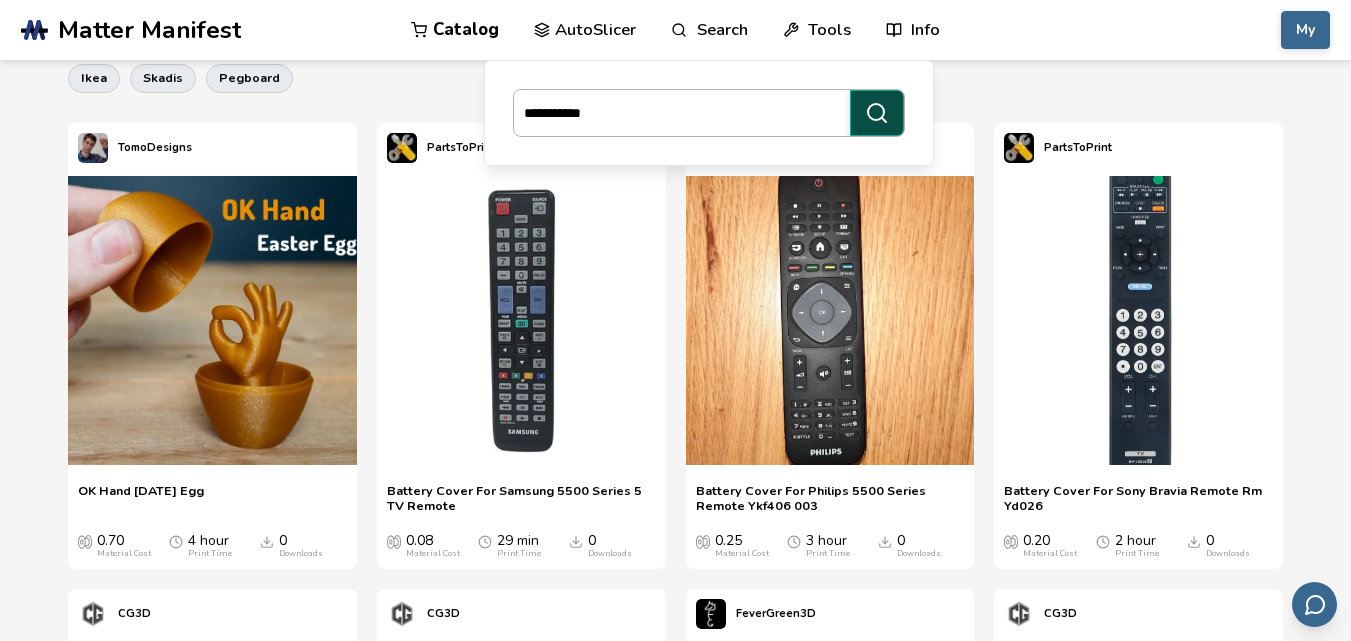 type on "**********" 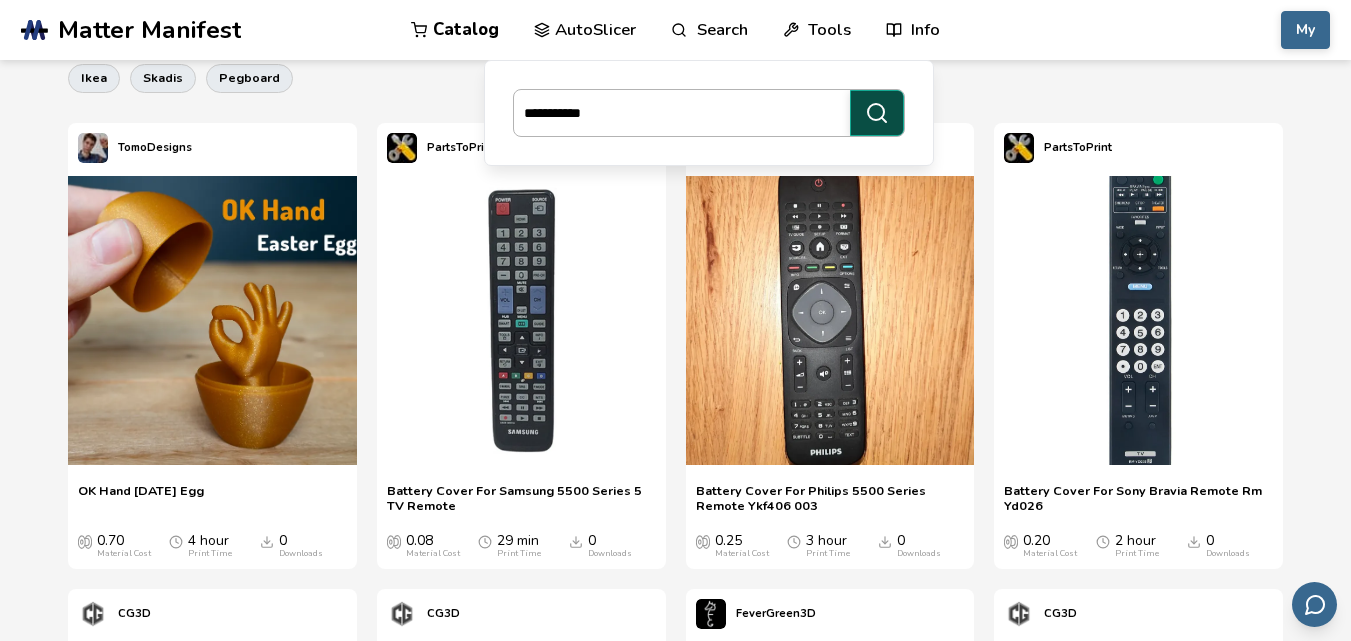 click 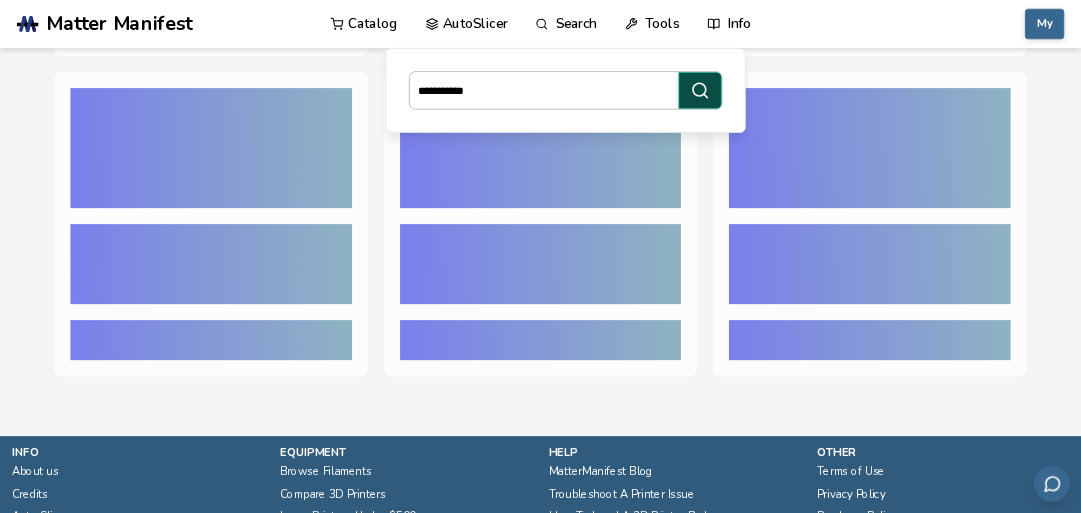 scroll, scrollTop: 0, scrollLeft: 0, axis: both 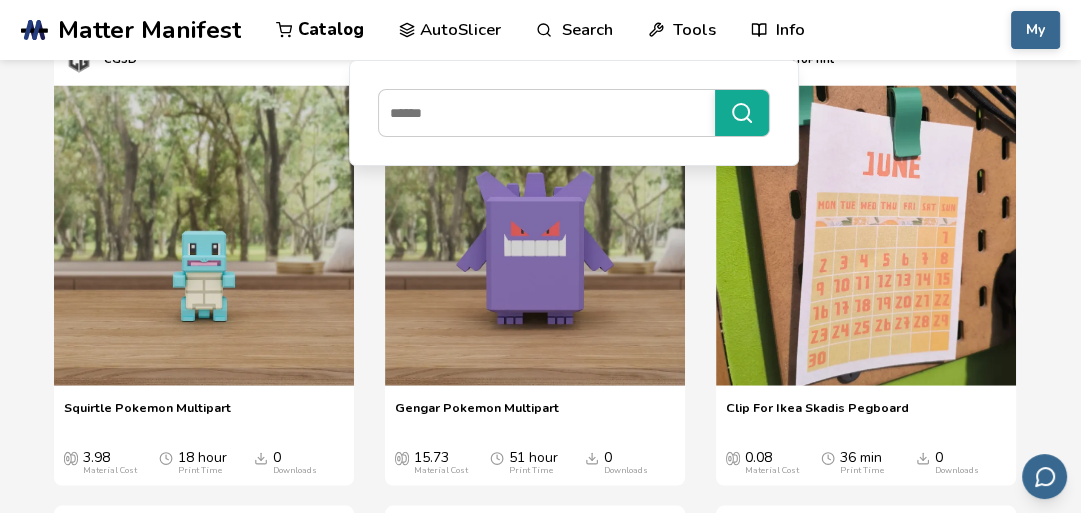 click on "Search" at bounding box center [574, 30] 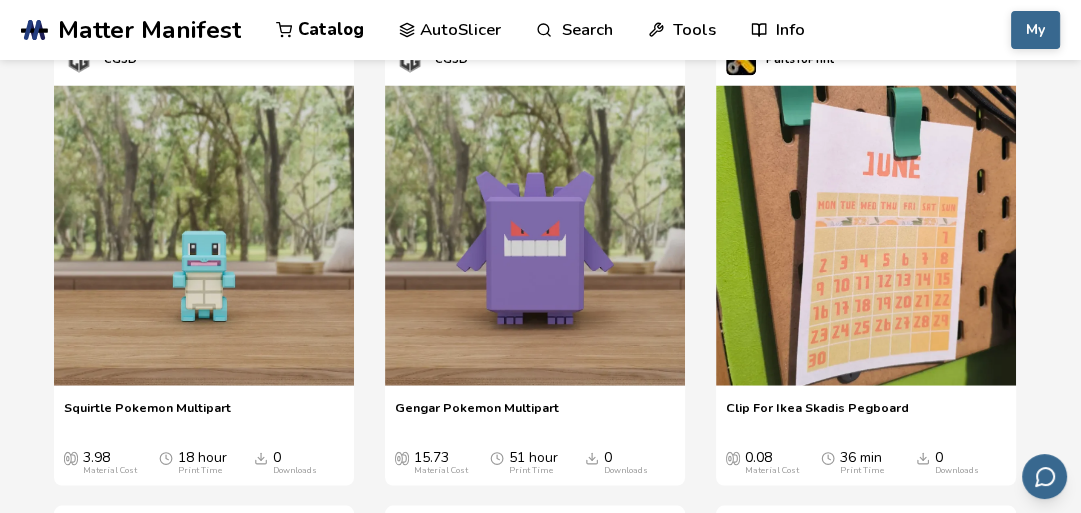 click on "Search" at bounding box center (574, 30) 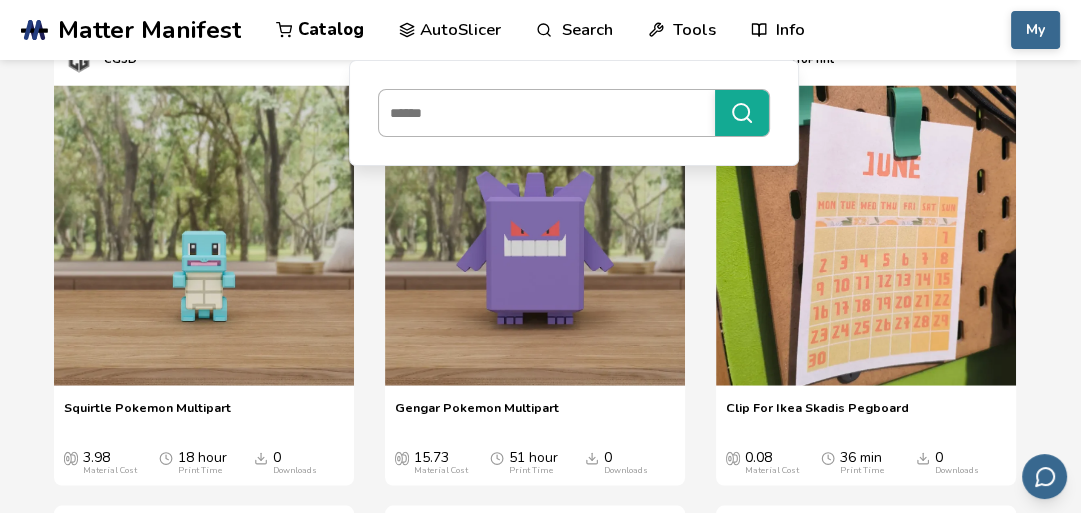 click at bounding box center (542, 113) 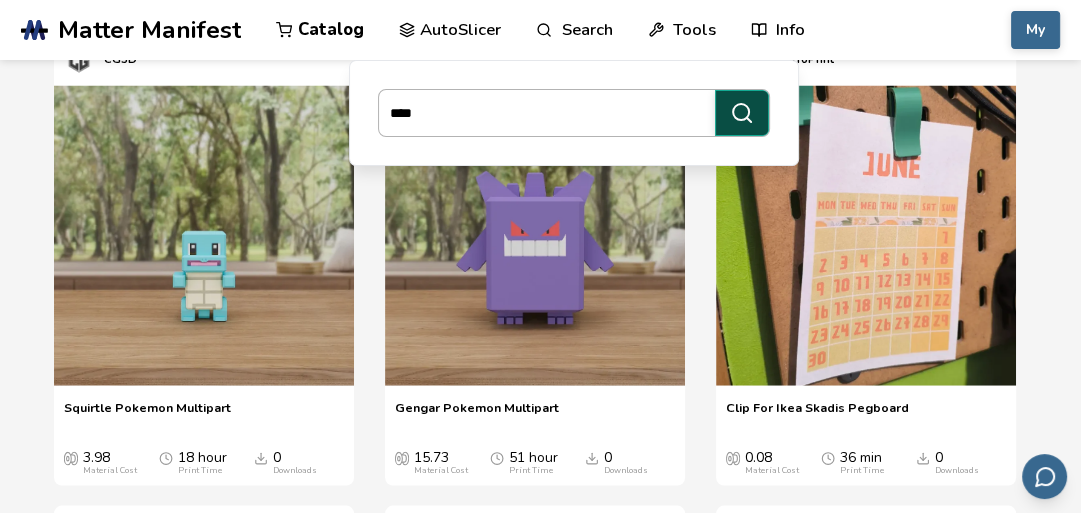 type on "****" 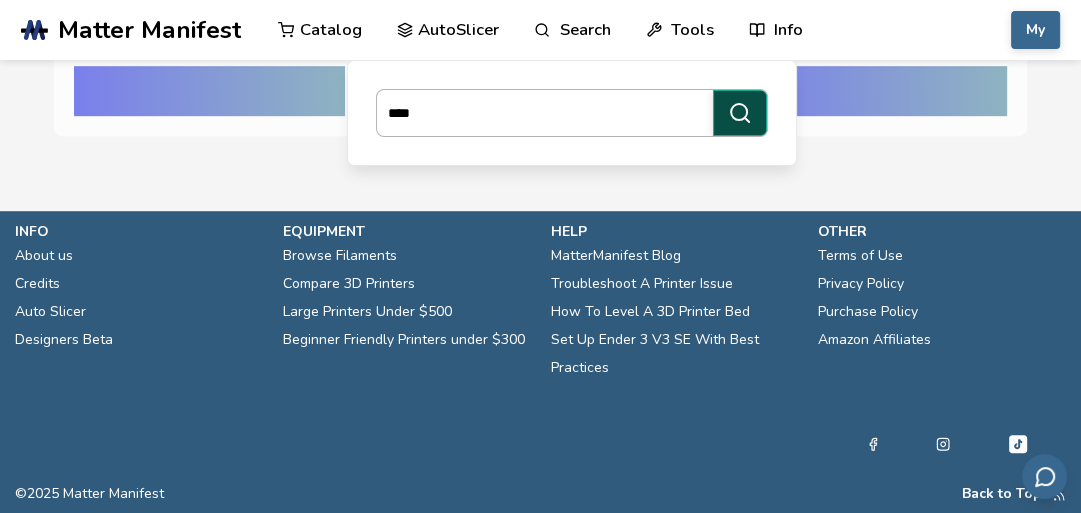 scroll, scrollTop: 0, scrollLeft: 0, axis: both 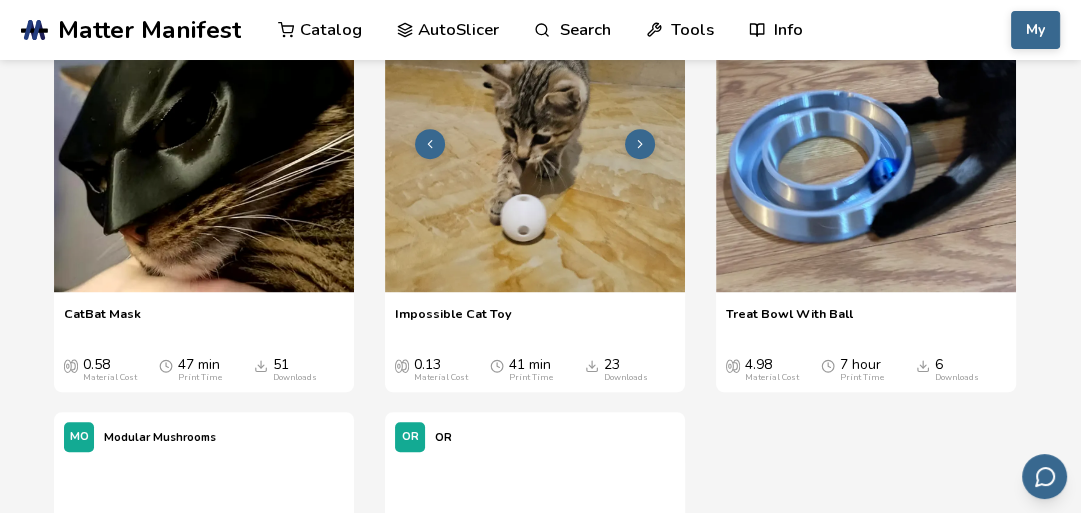 click at bounding box center (535, 142) 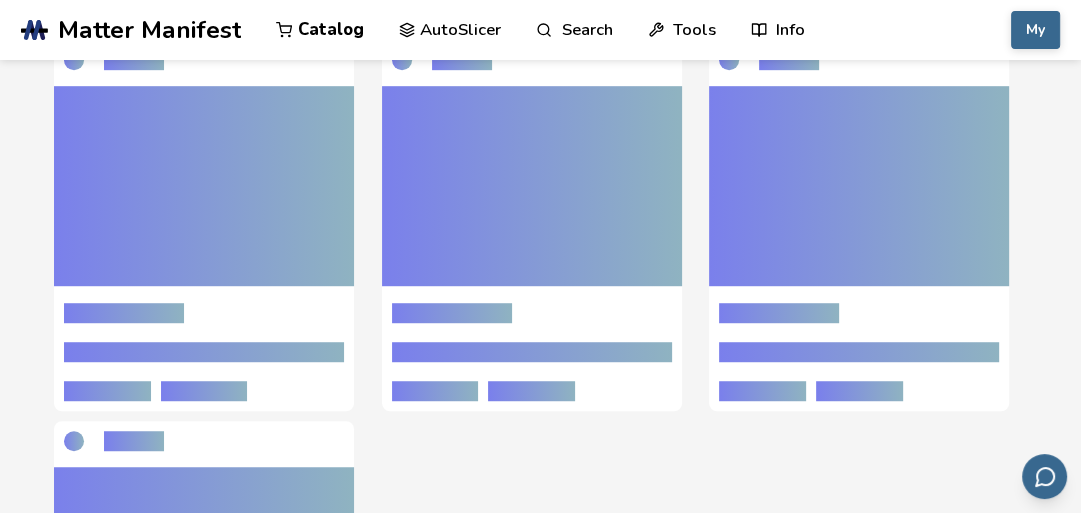 scroll, scrollTop: 0, scrollLeft: 0, axis: both 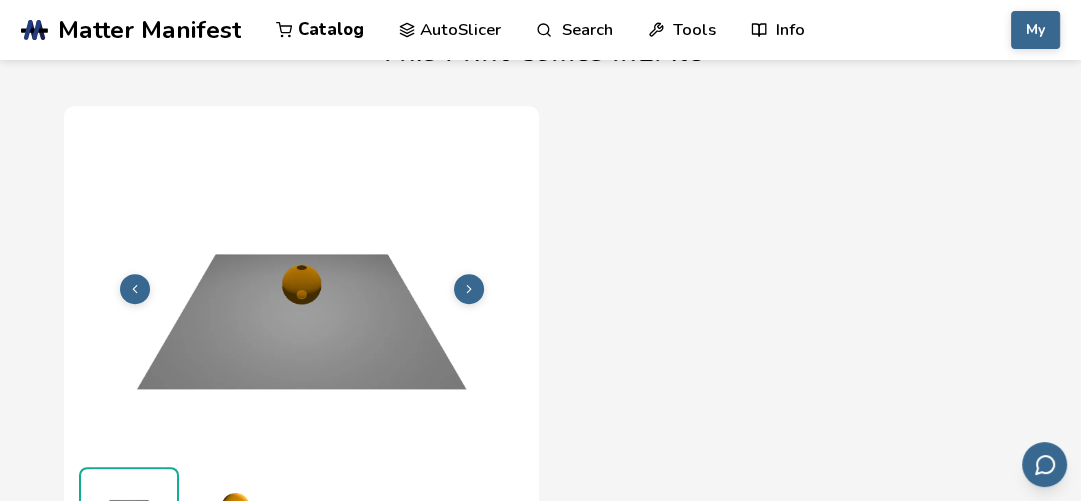 click at bounding box center [469, 289] 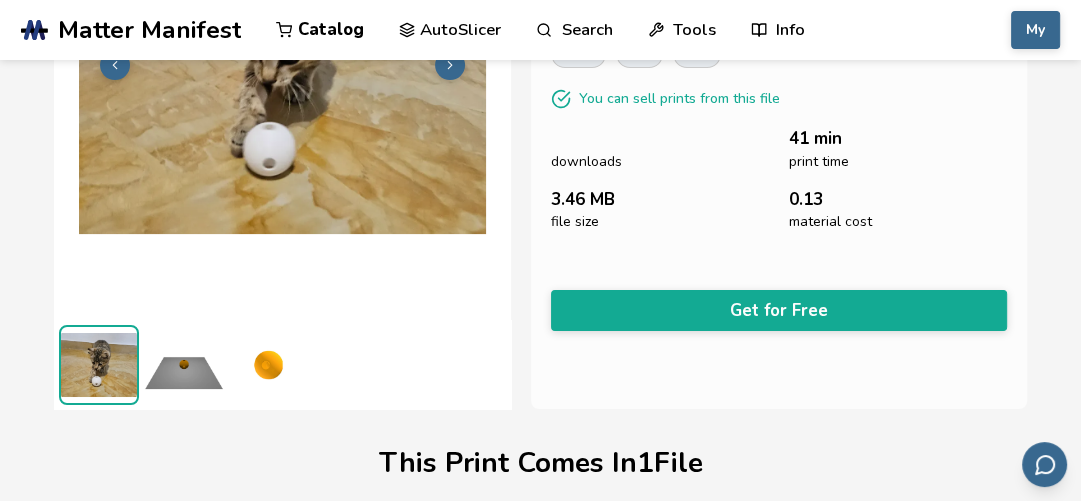 scroll, scrollTop: 242, scrollLeft: 0, axis: vertical 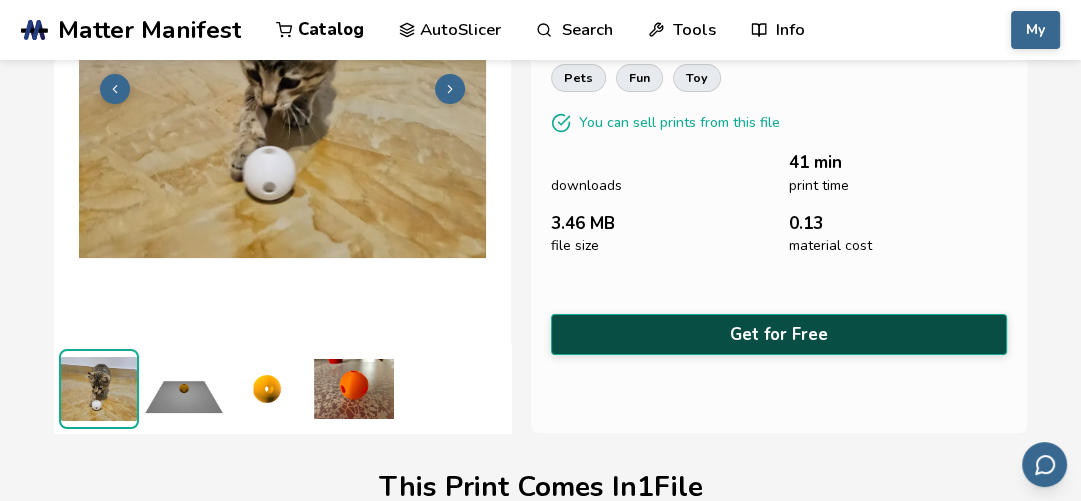 click on "Get for Free" at bounding box center [779, 334] 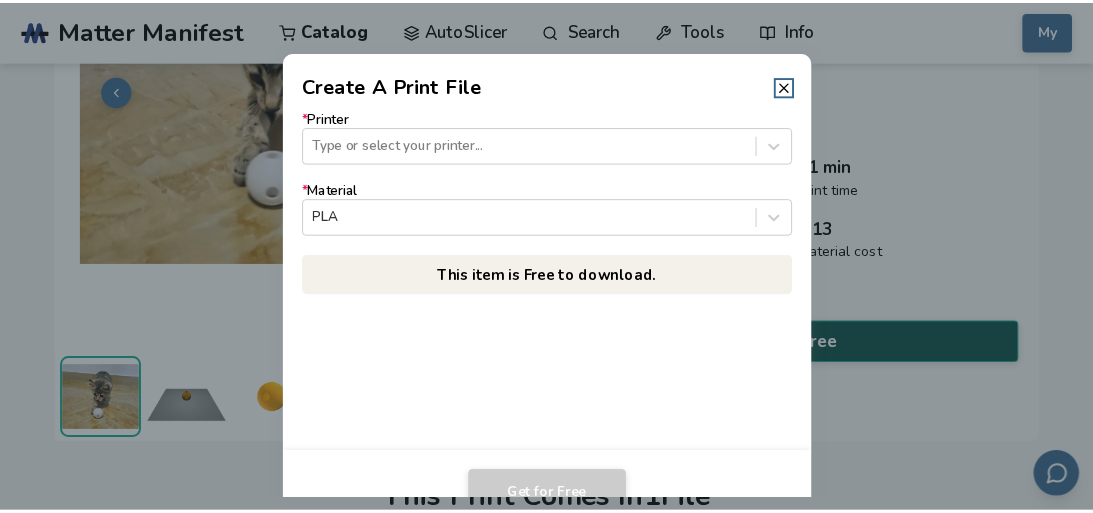 scroll, scrollTop: 240, scrollLeft: 0, axis: vertical 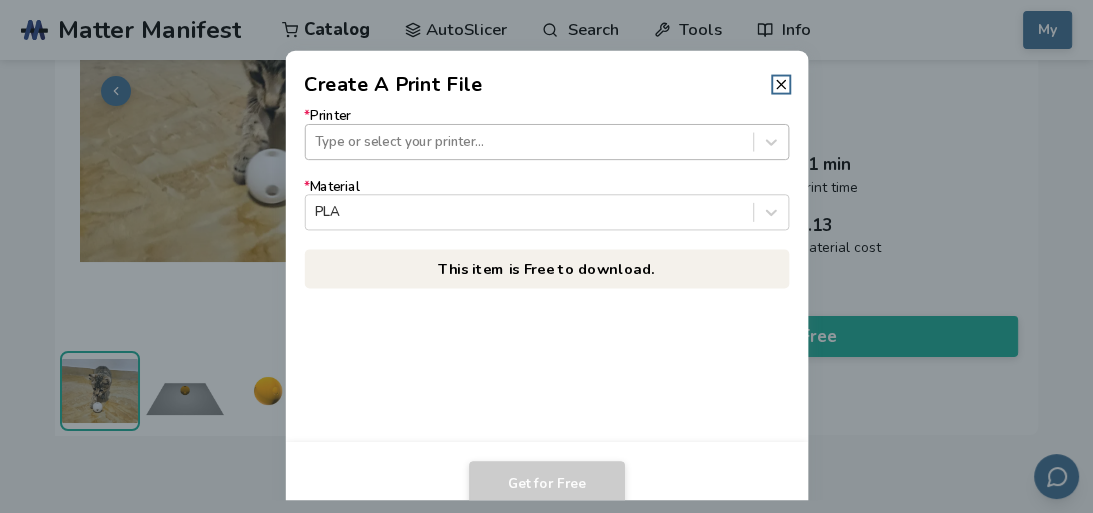 click at bounding box center (529, 141) 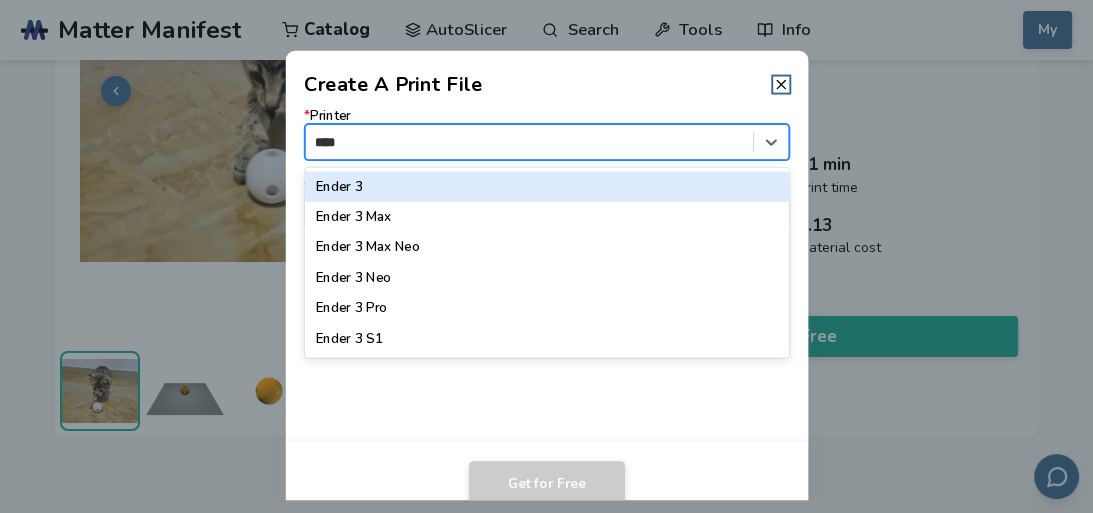 type on "*****" 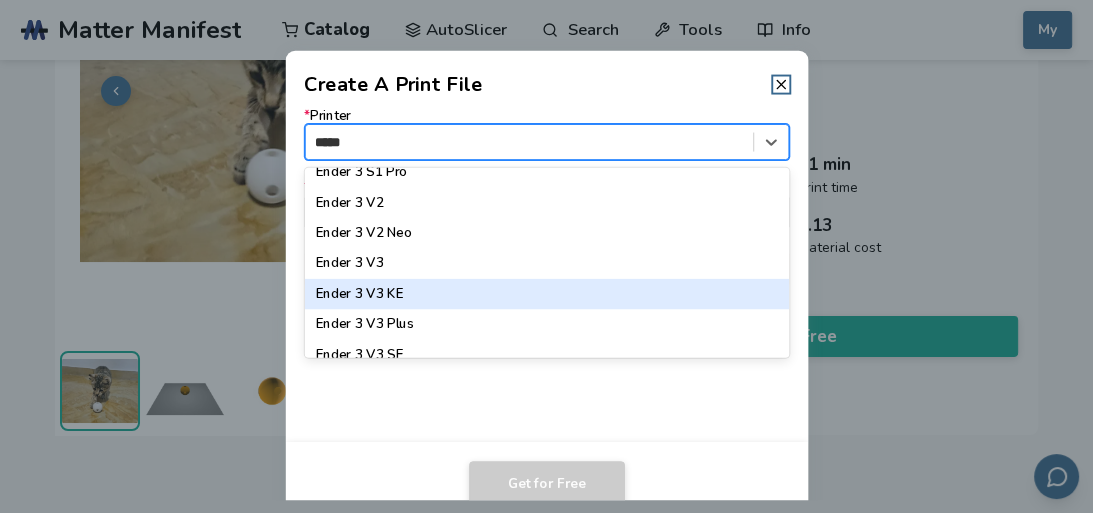 scroll, scrollTop: 320, scrollLeft: 0, axis: vertical 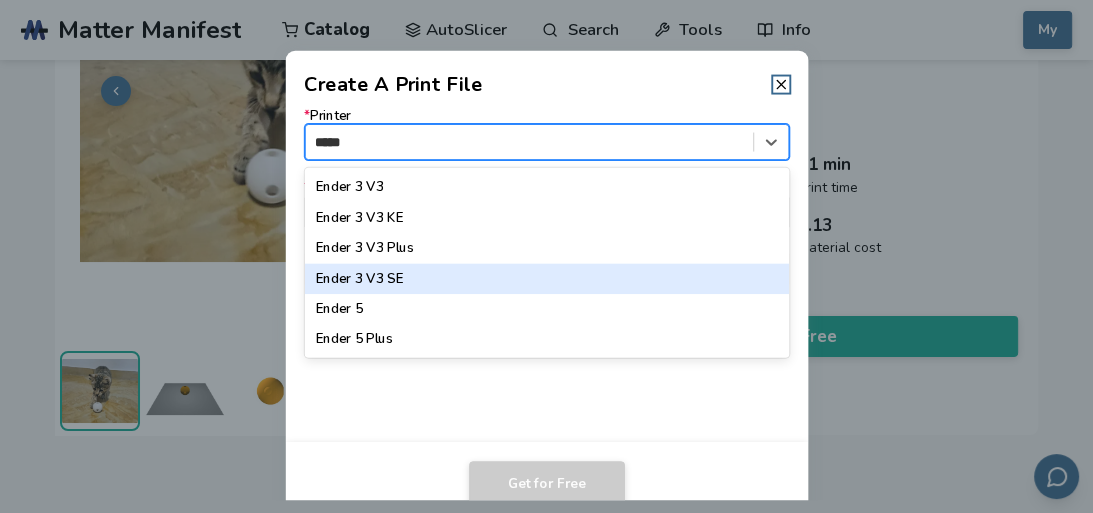 click on "Ender 3 V3 SE" at bounding box center (546, 279) 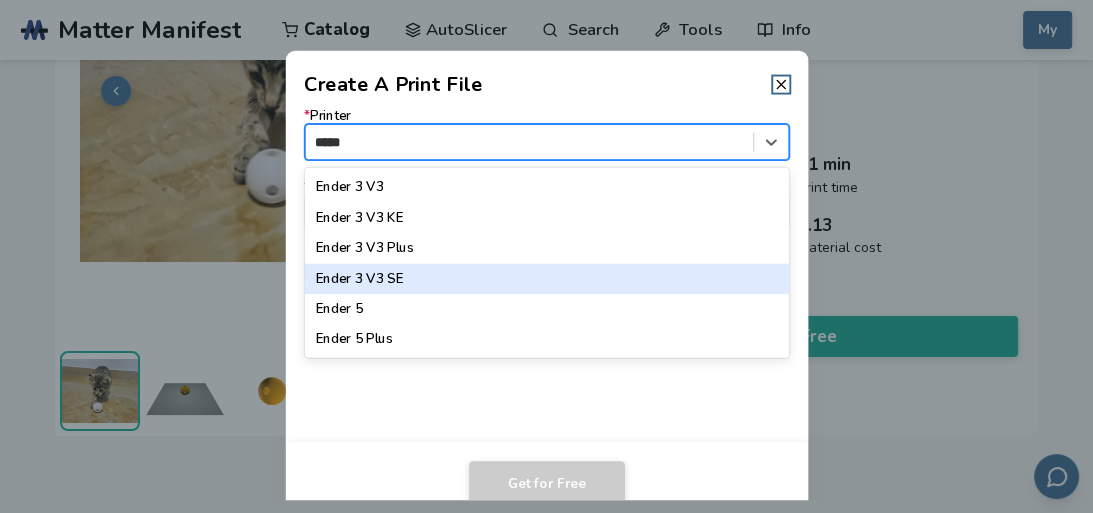 type 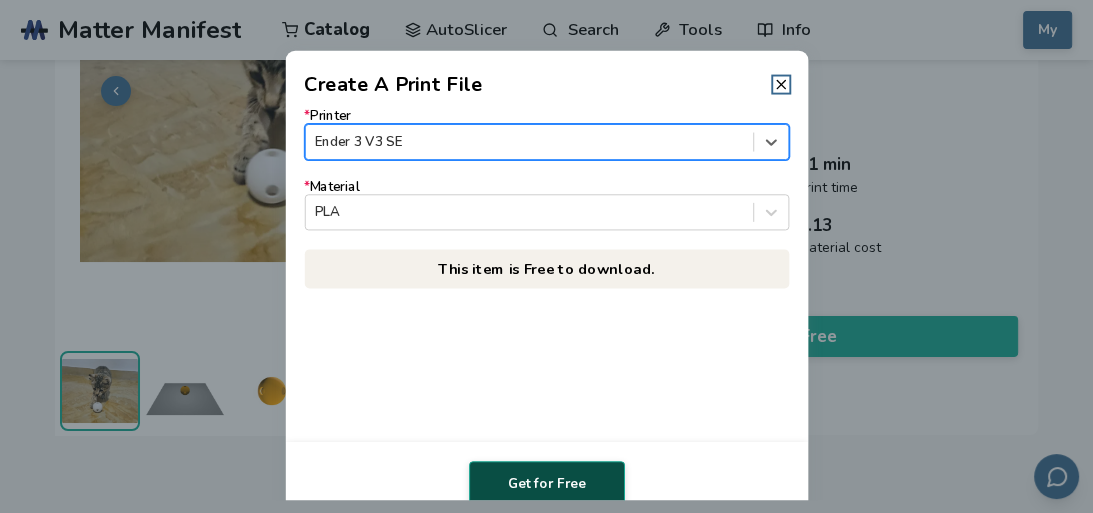click on "Get for Free" at bounding box center (547, 484) 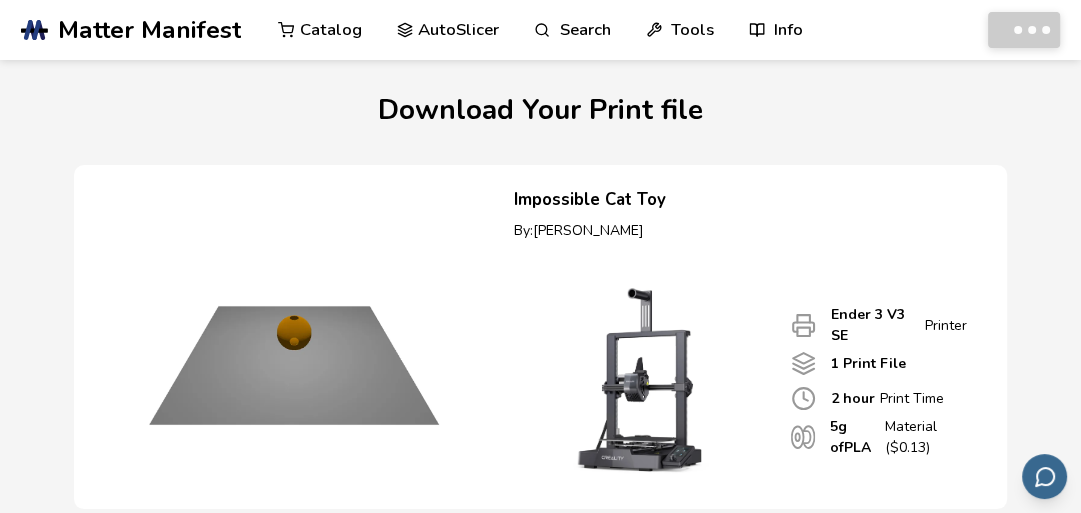 scroll, scrollTop: 720, scrollLeft: 0, axis: vertical 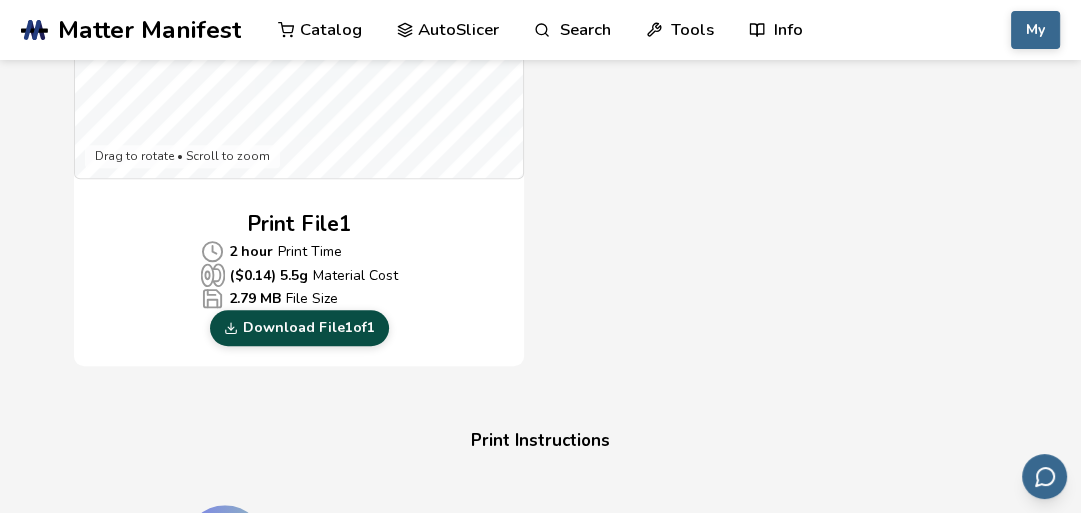 click on "Download File  1  of  1" at bounding box center (299, 328) 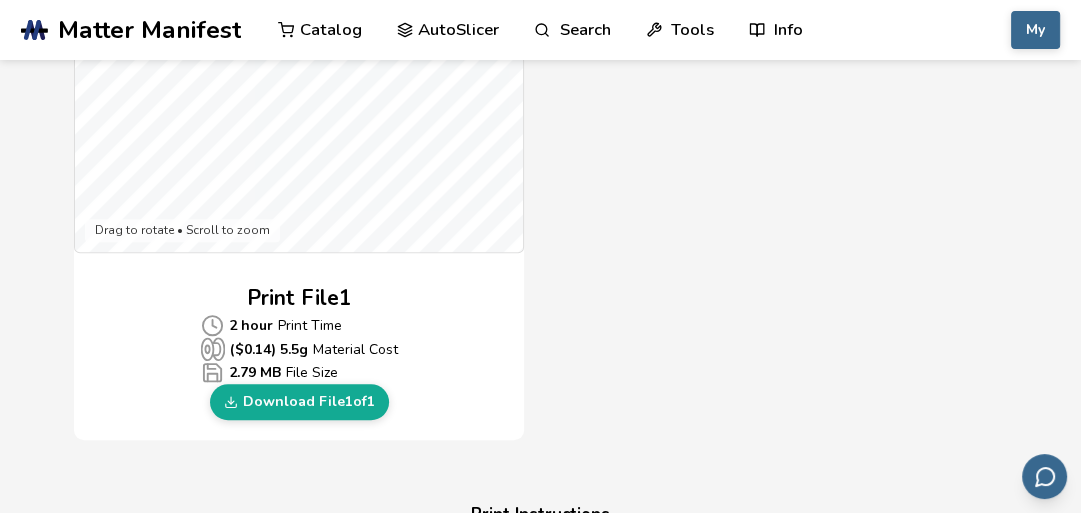 scroll, scrollTop: 800, scrollLeft: 0, axis: vertical 